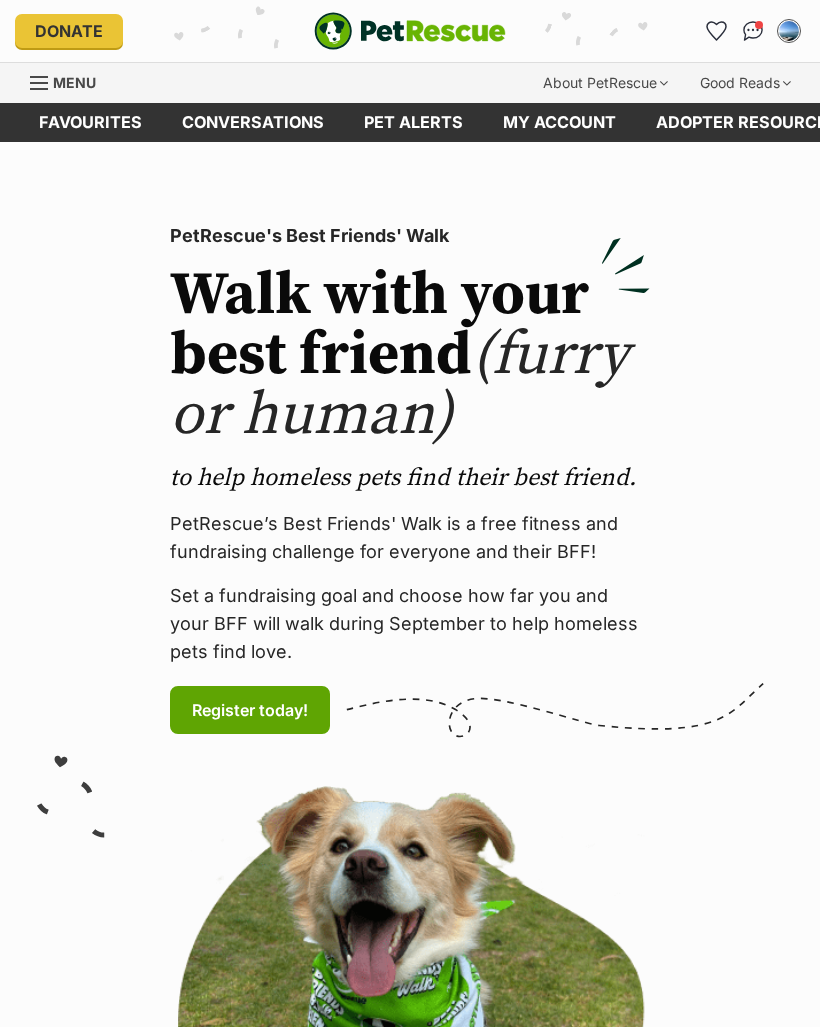 scroll, scrollTop: 0, scrollLeft: 0, axis: both 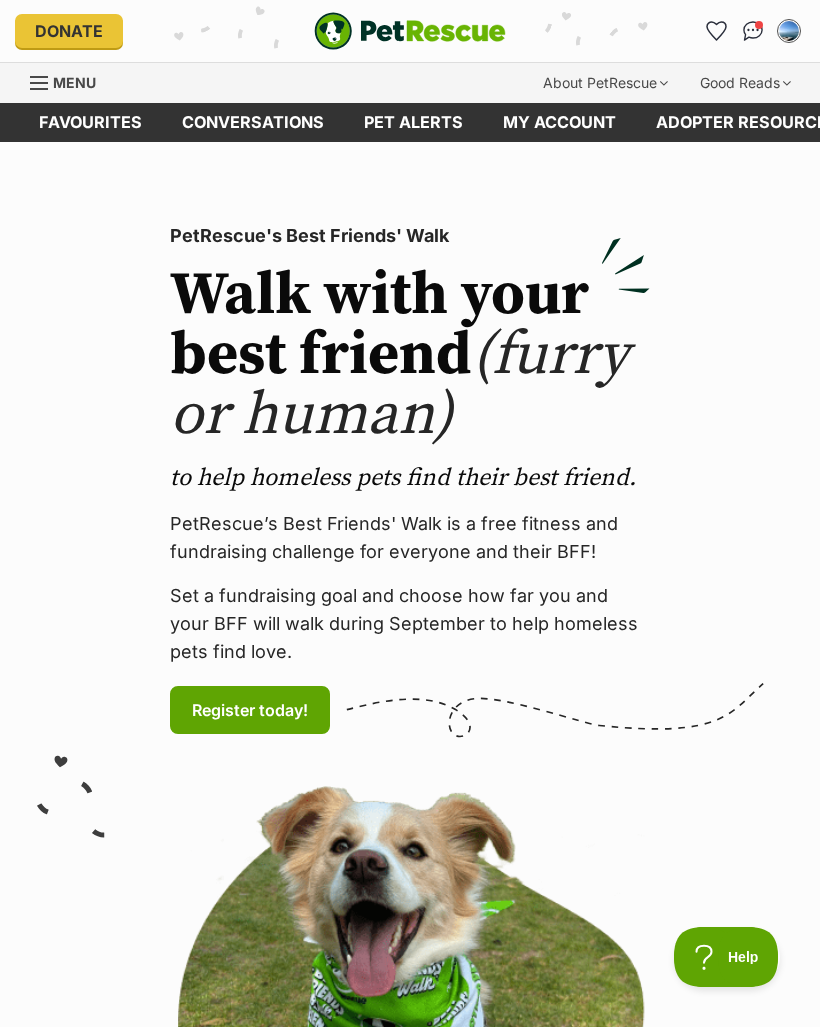 click at bounding box center (753, 31) 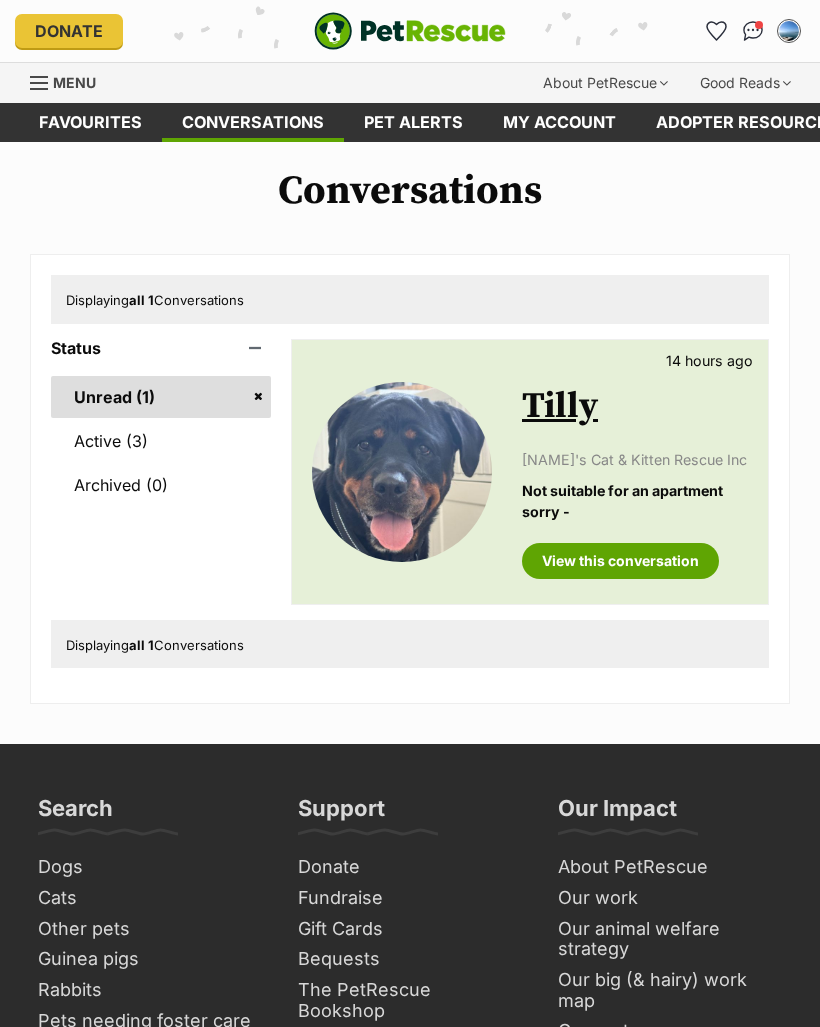 scroll, scrollTop: 0, scrollLeft: 0, axis: both 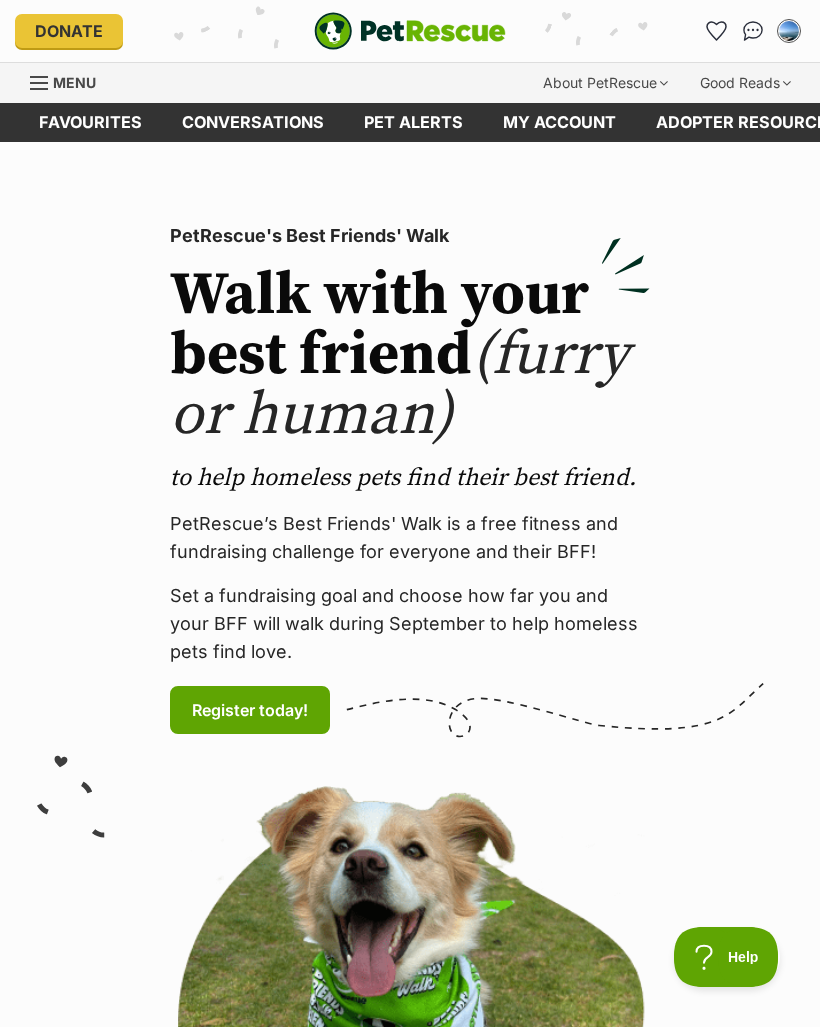 click on "Pet alerts" at bounding box center (413, 122) 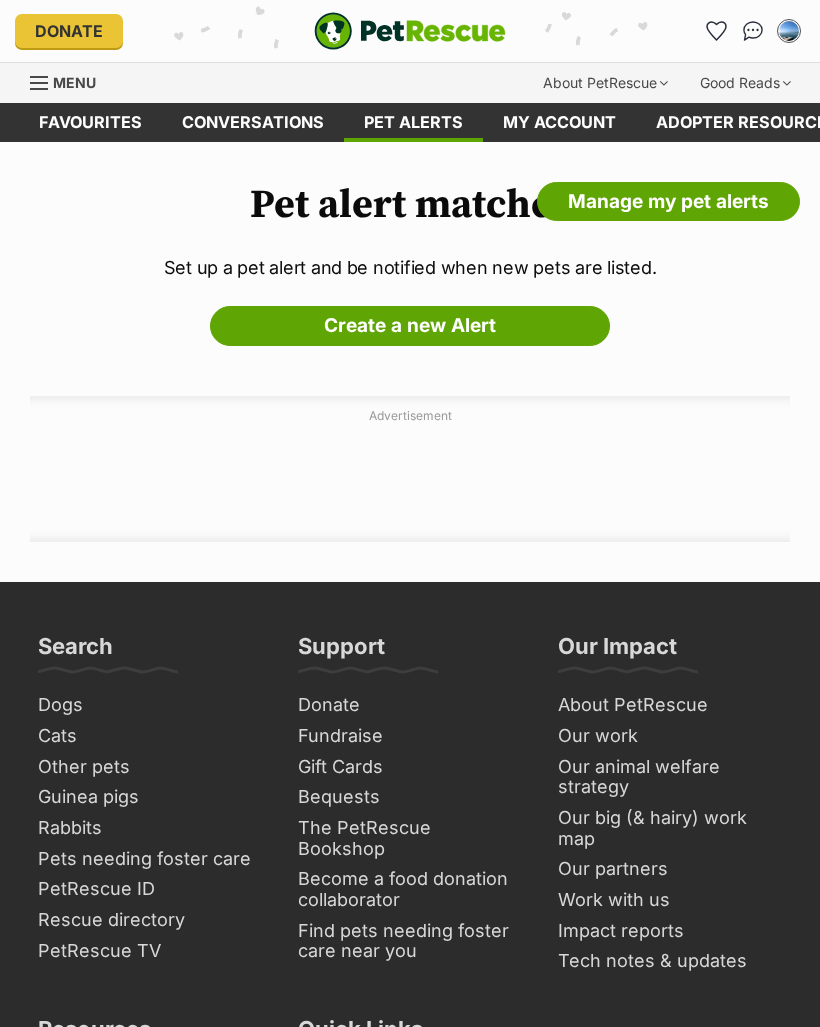 scroll, scrollTop: 0, scrollLeft: 0, axis: both 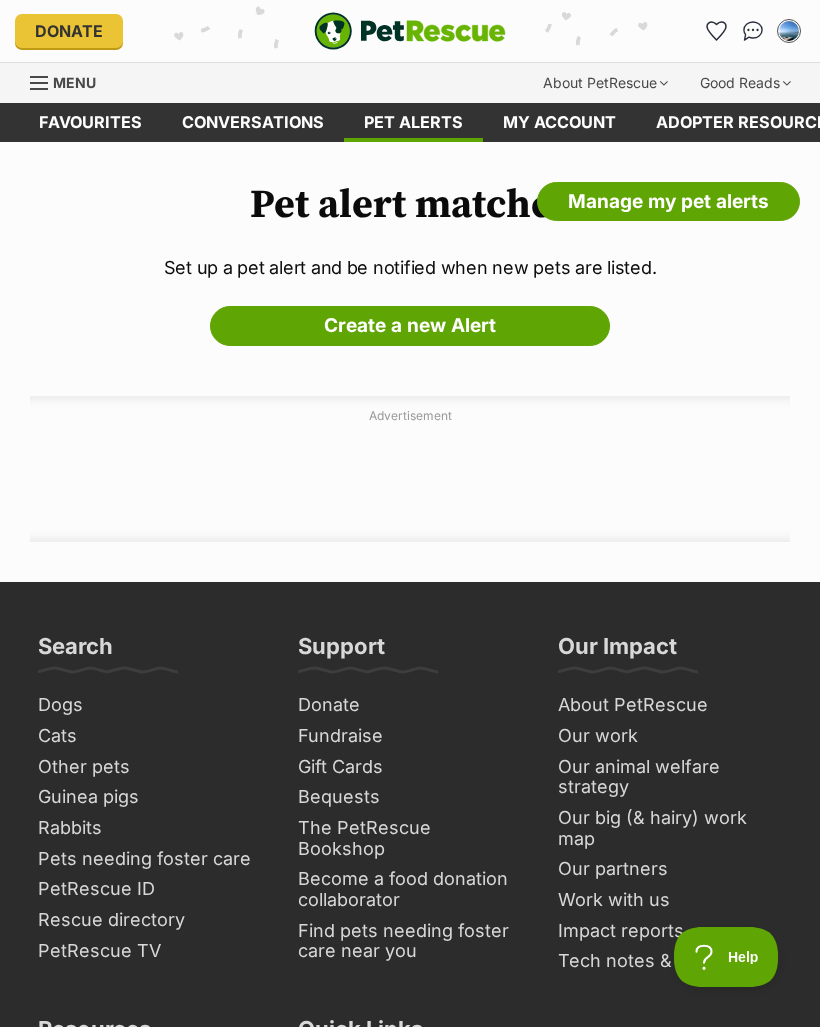 click on "Menu" at bounding box center (74, 82) 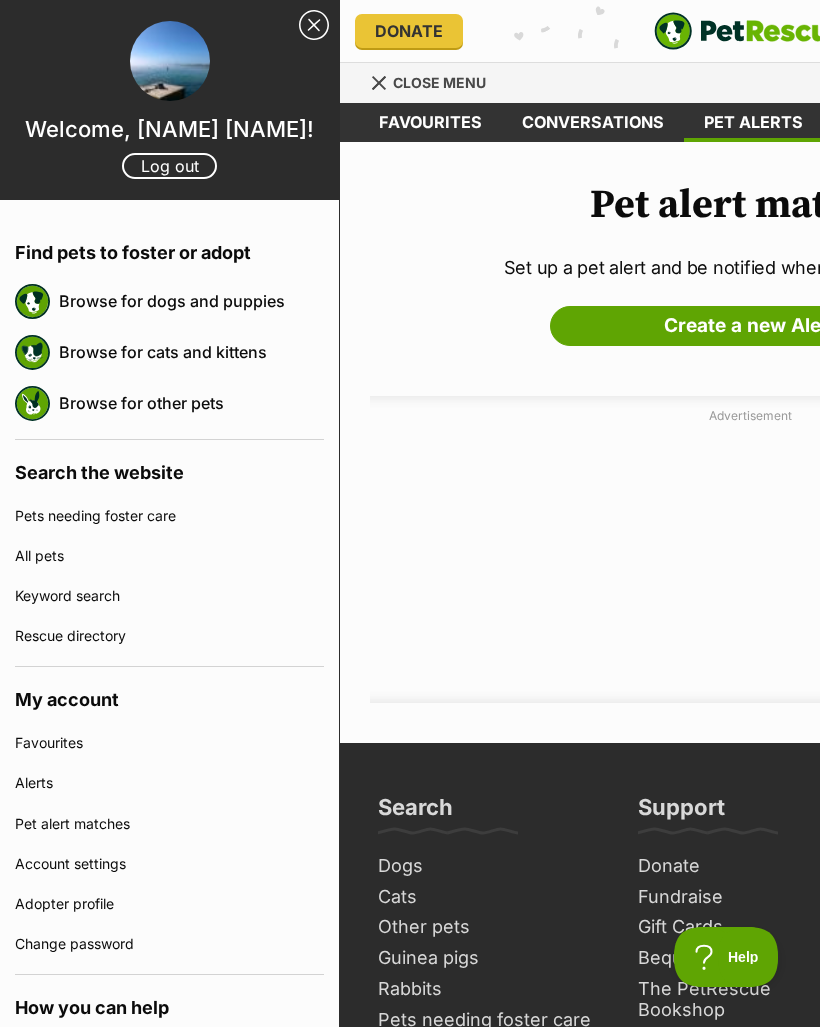 click on "Close Sidebar" at bounding box center [314, 25] 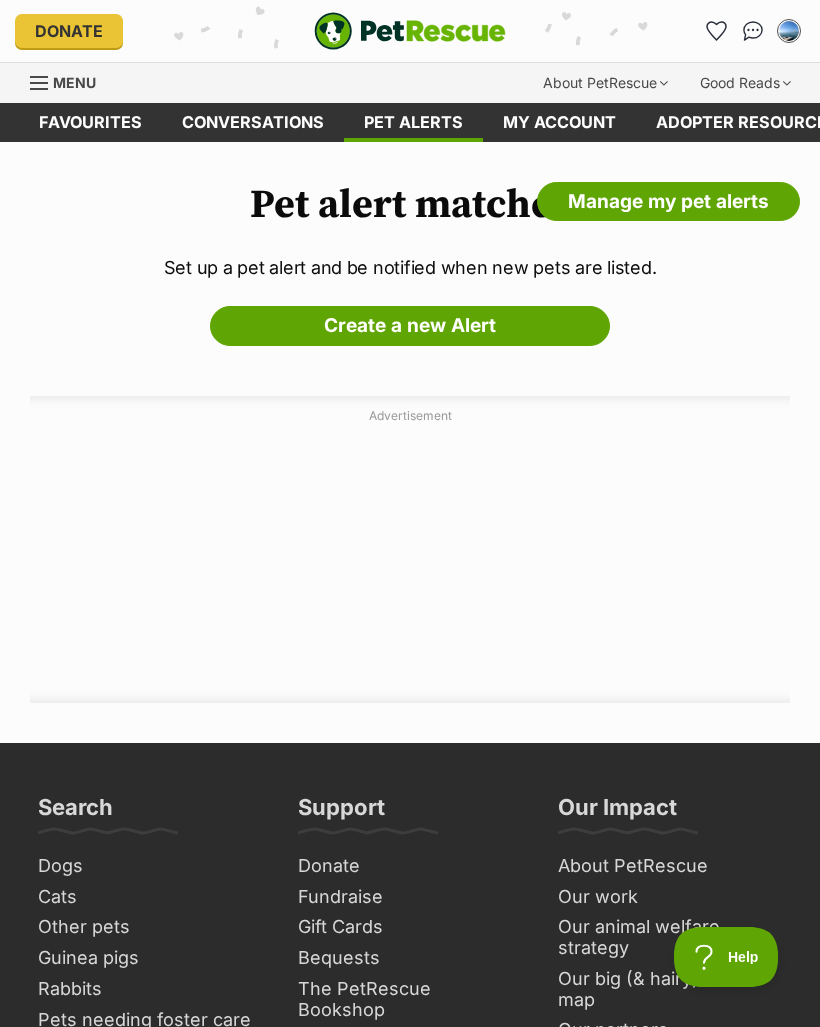 click on "Create a new Alert" at bounding box center (410, 326) 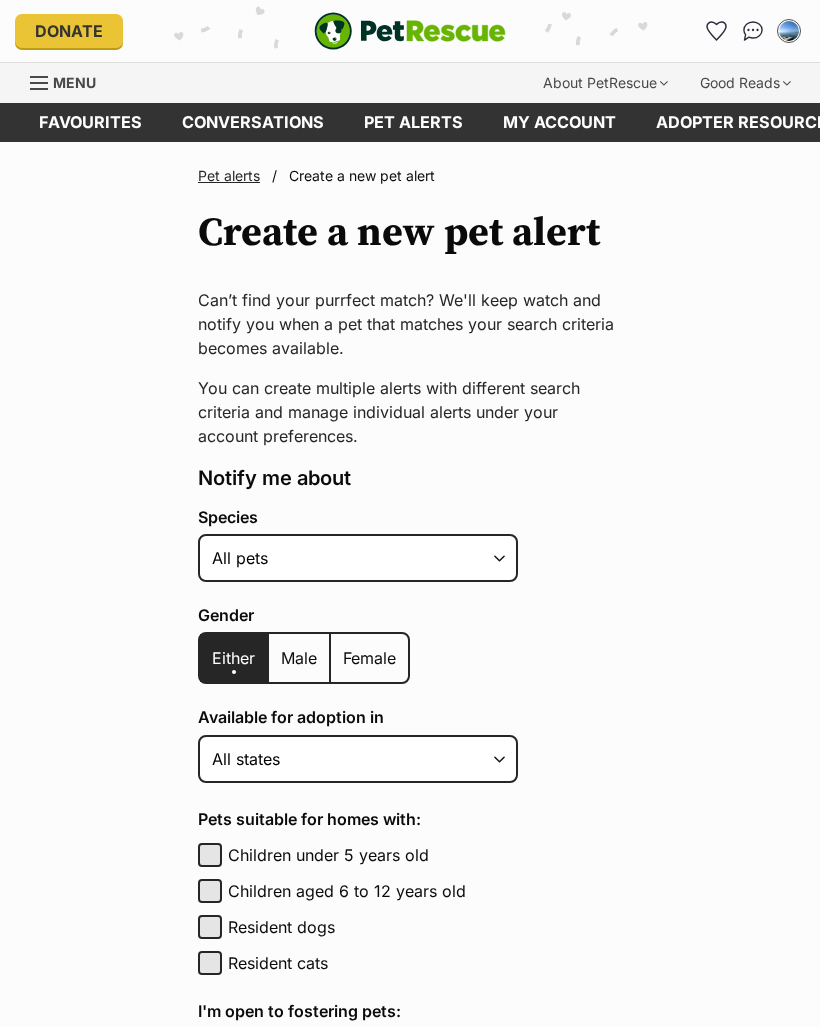 scroll, scrollTop: 0, scrollLeft: 0, axis: both 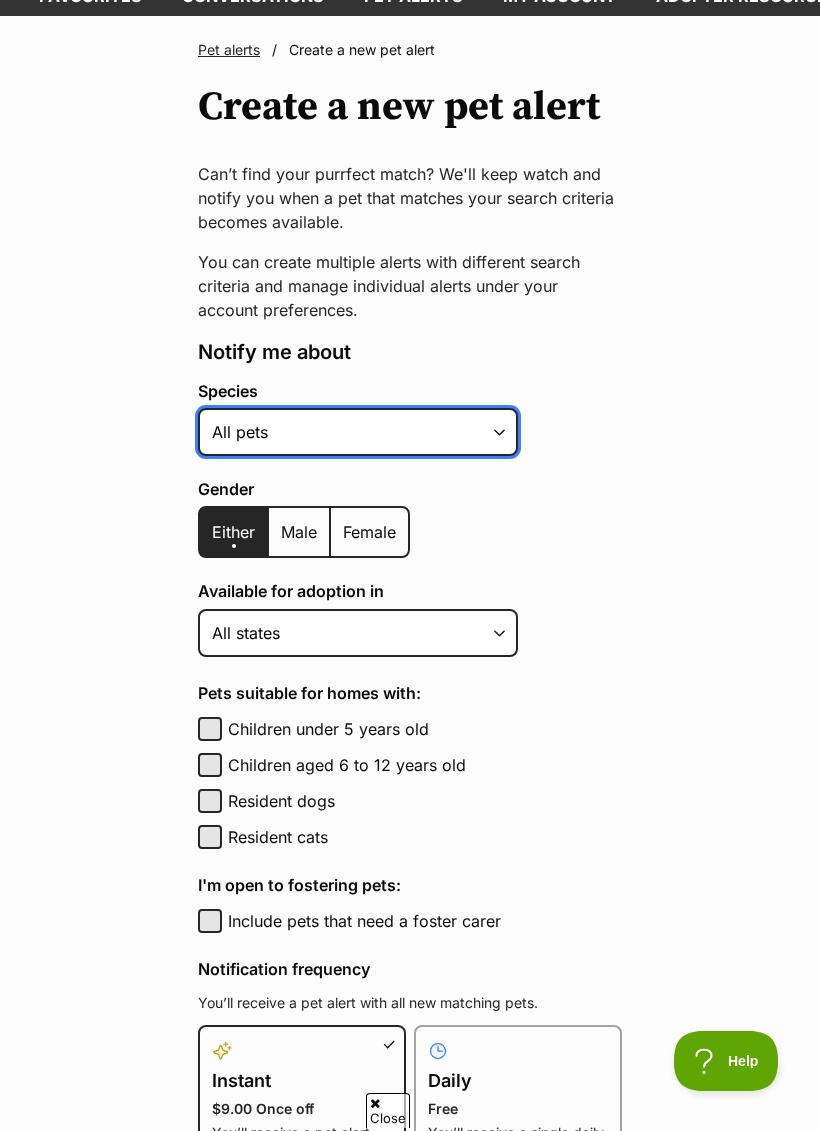click on "Alpaca
Bird
Cat
Chicken
Cow
Dog
Donkey
Duck
Ferret
Fish
Goat
Goose
Guinea Fowl
Guinea Pig
Hamster
Hermit Crab
Horse
Lizard
Mouse
Pig
Python
Rabbit
Rat
Sheep
Turkey
Turtle
All pets" at bounding box center (358, 432) 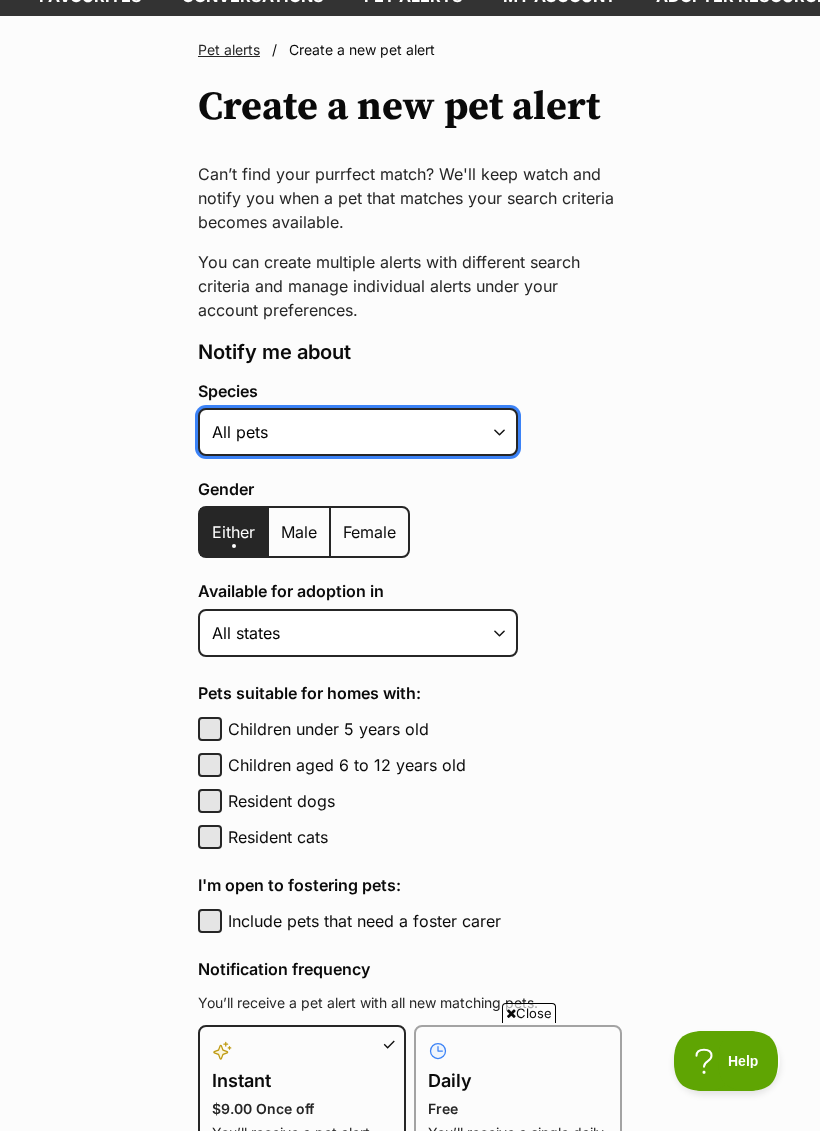 scroll, scrollTop: 0, scrollLeft: 0, axis: both 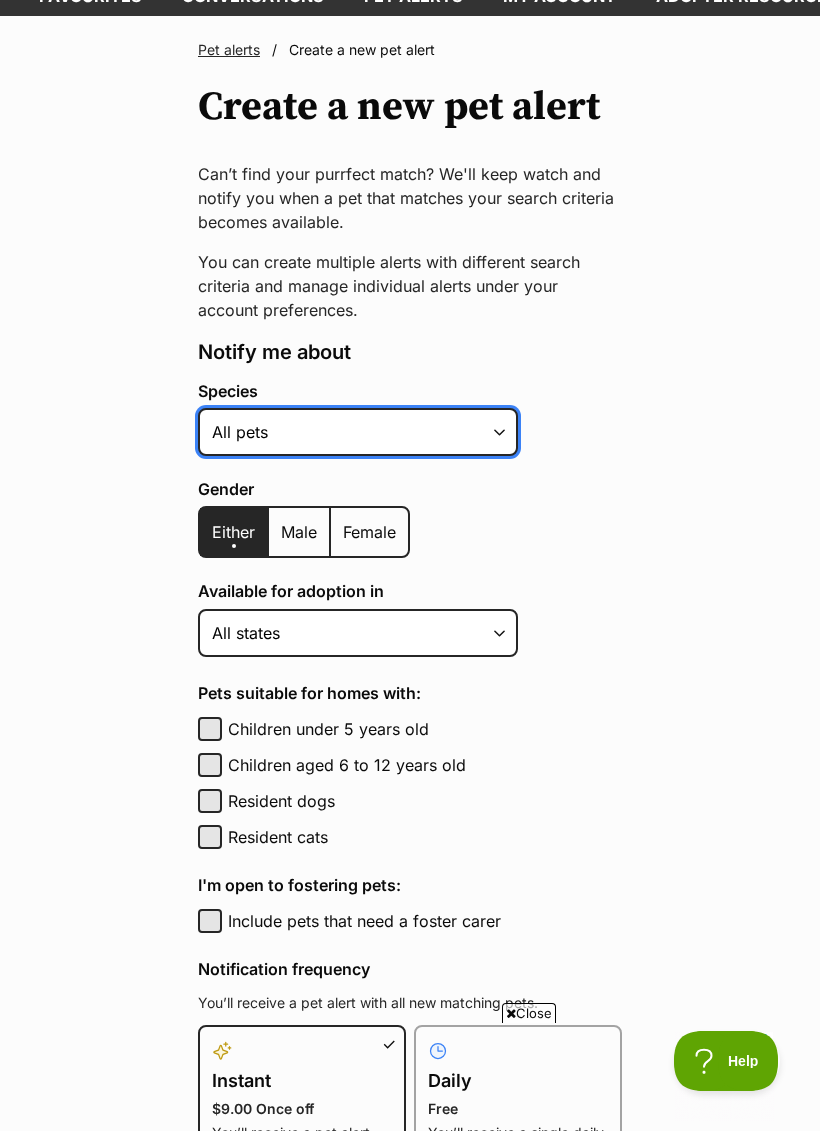 select on "1" 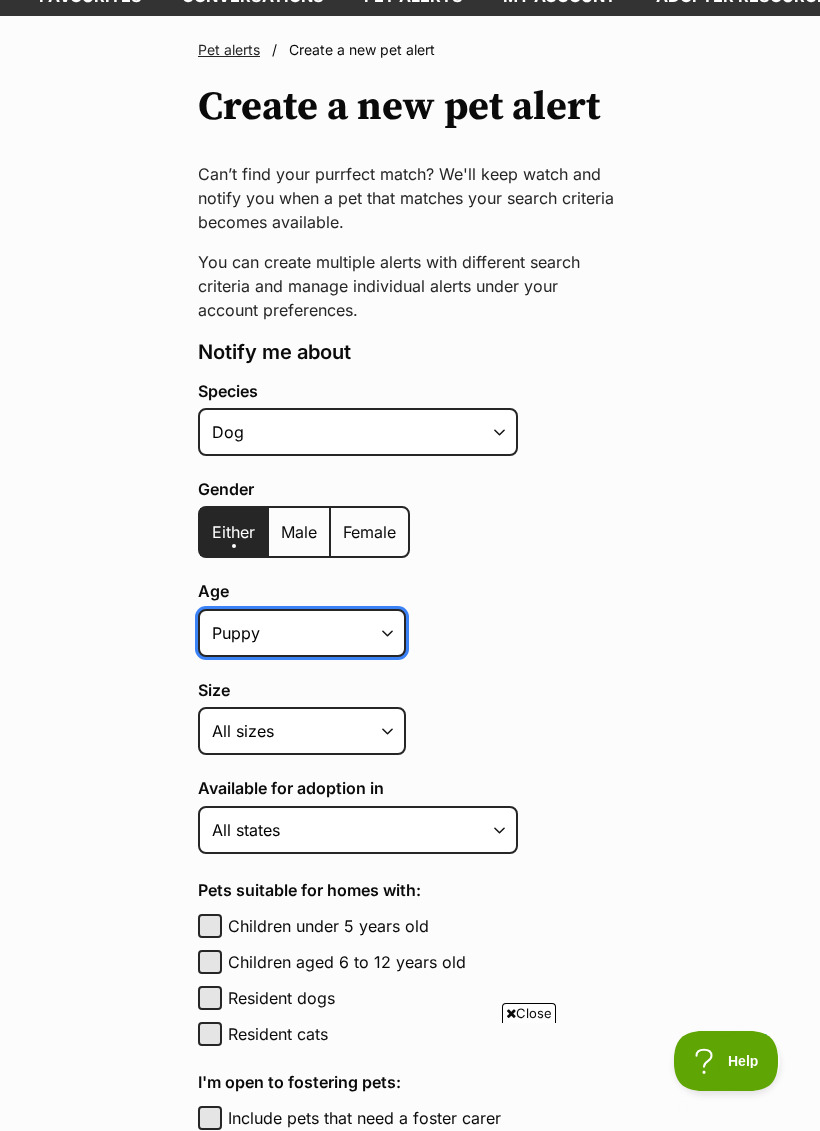 click on "Puppy Adult Senior All ages" at bounding box center (302, 633) 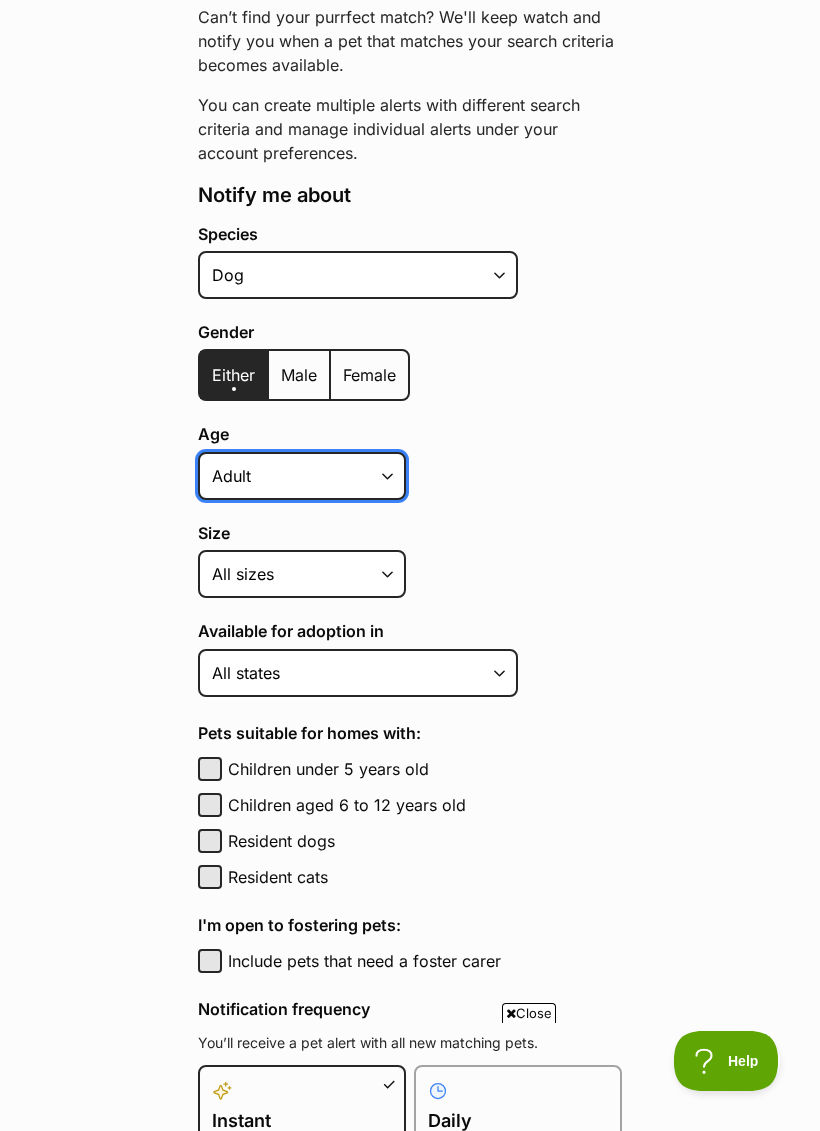 scroll, scrollTop: 291, scrollLeft: 0, axis: vertical 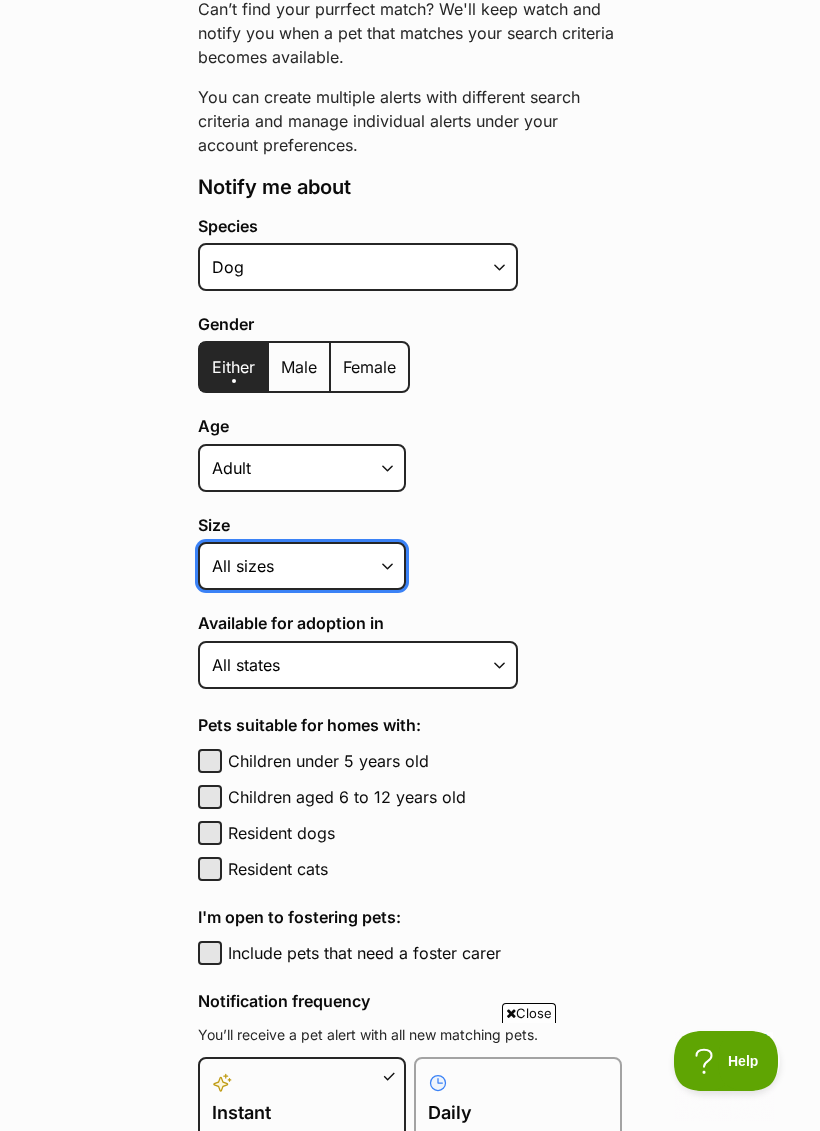 click on "Small
Medium
Large
All sizes" at bounding box center [302, 566] 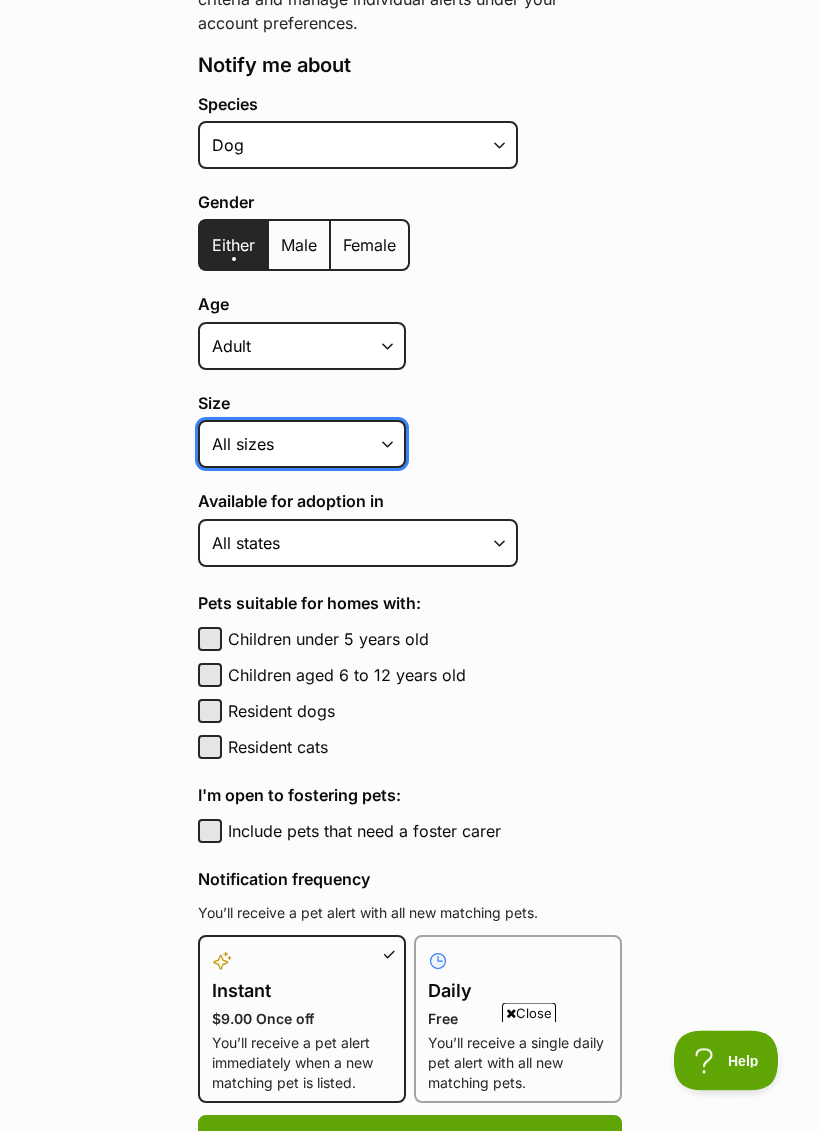 scroll, scrollTop: 413, scrollLeft: 0, axis: vertical 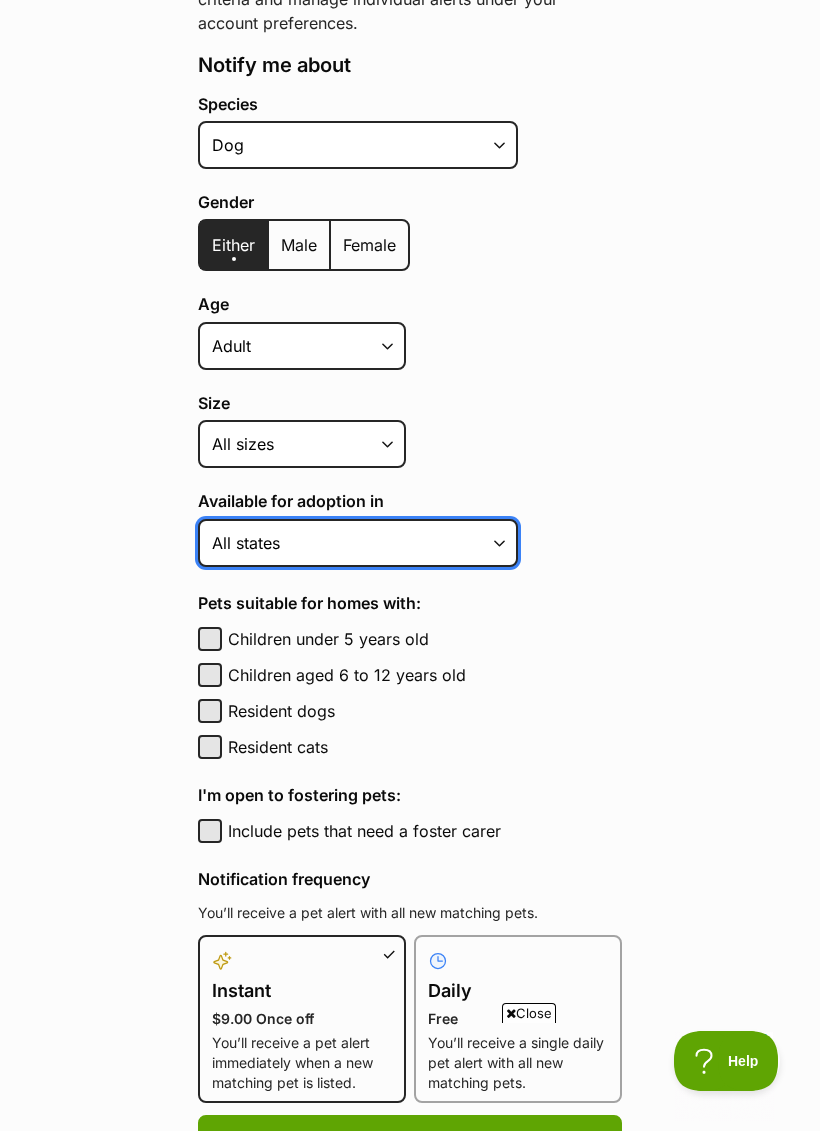 click on "[STATE]
[STATE]
[STATE]
[STATE]
[STATE]
[STATE]
[STATE]
[STATE]
All states" at bounding box center [358, 543] 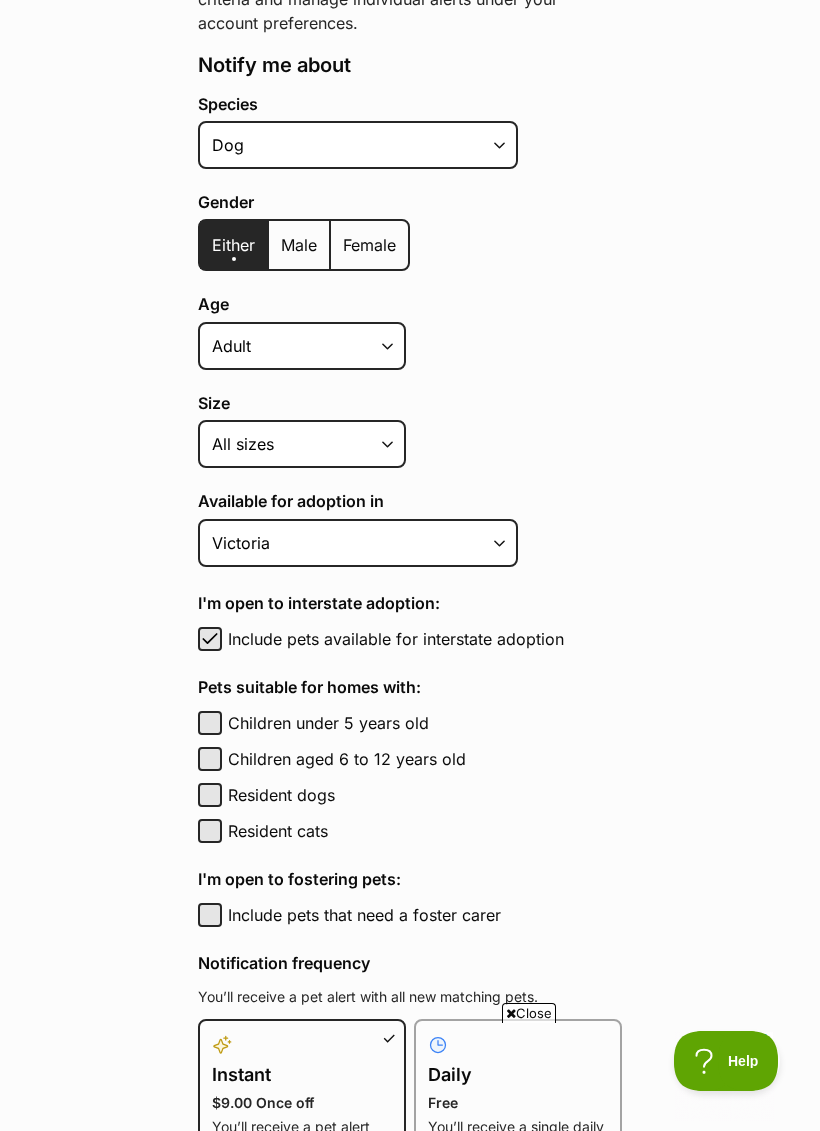 click on "Include pets available for interstate adoption" at bounding box center [425, 639] 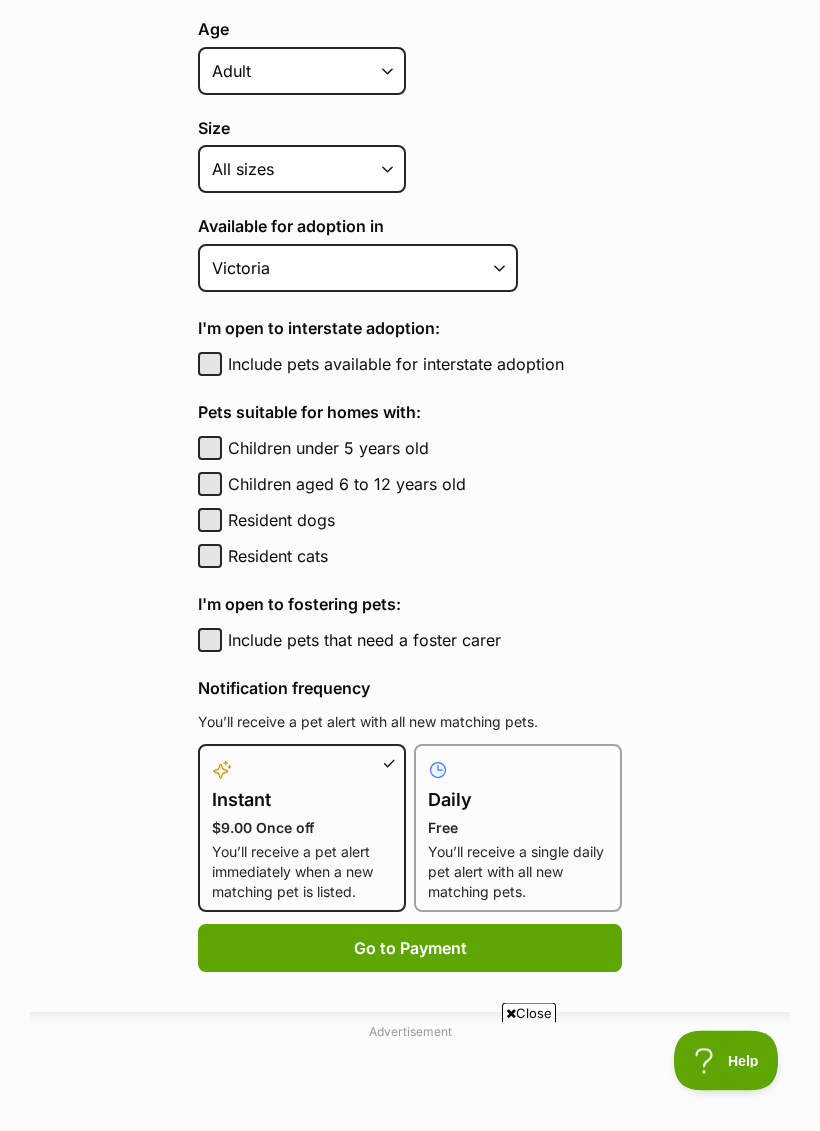 scroll, scrollTop: 688, scrollLeft: 0, axis: vertical 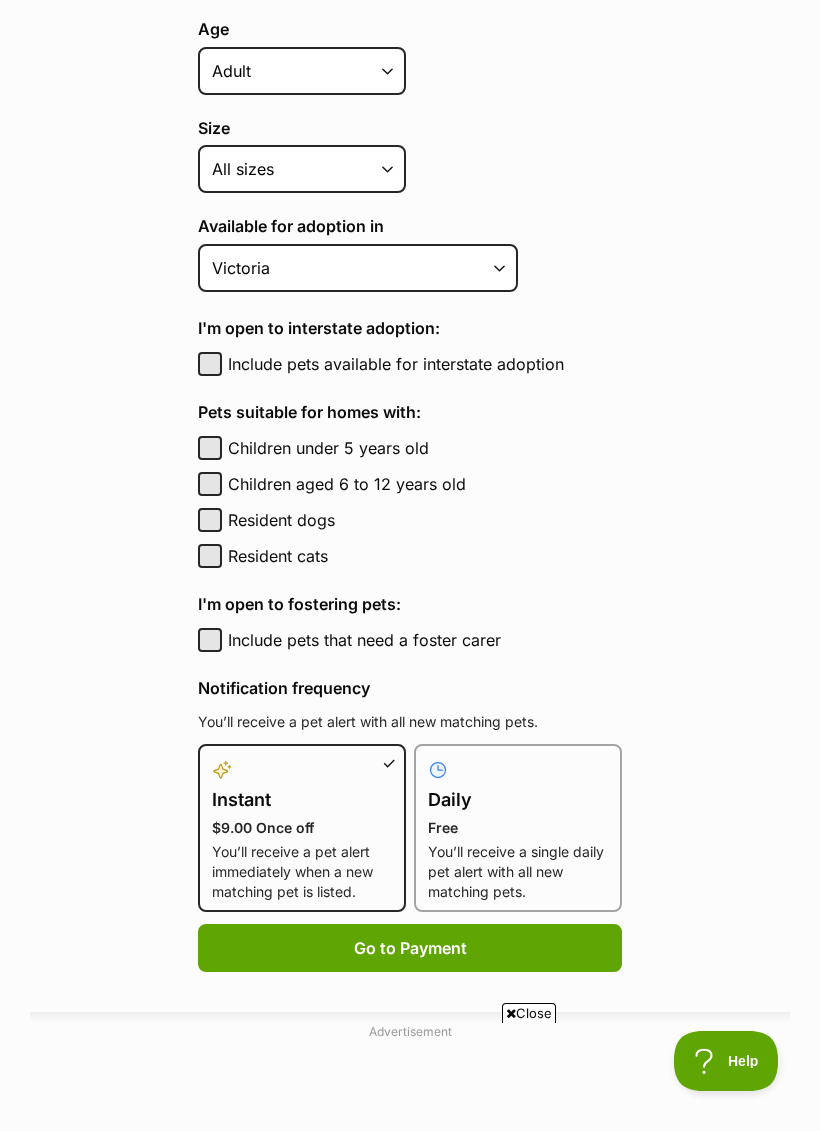 click on "You’ll receive a single daily pet alert with all new matching pets." at bounding box center [518, 872] 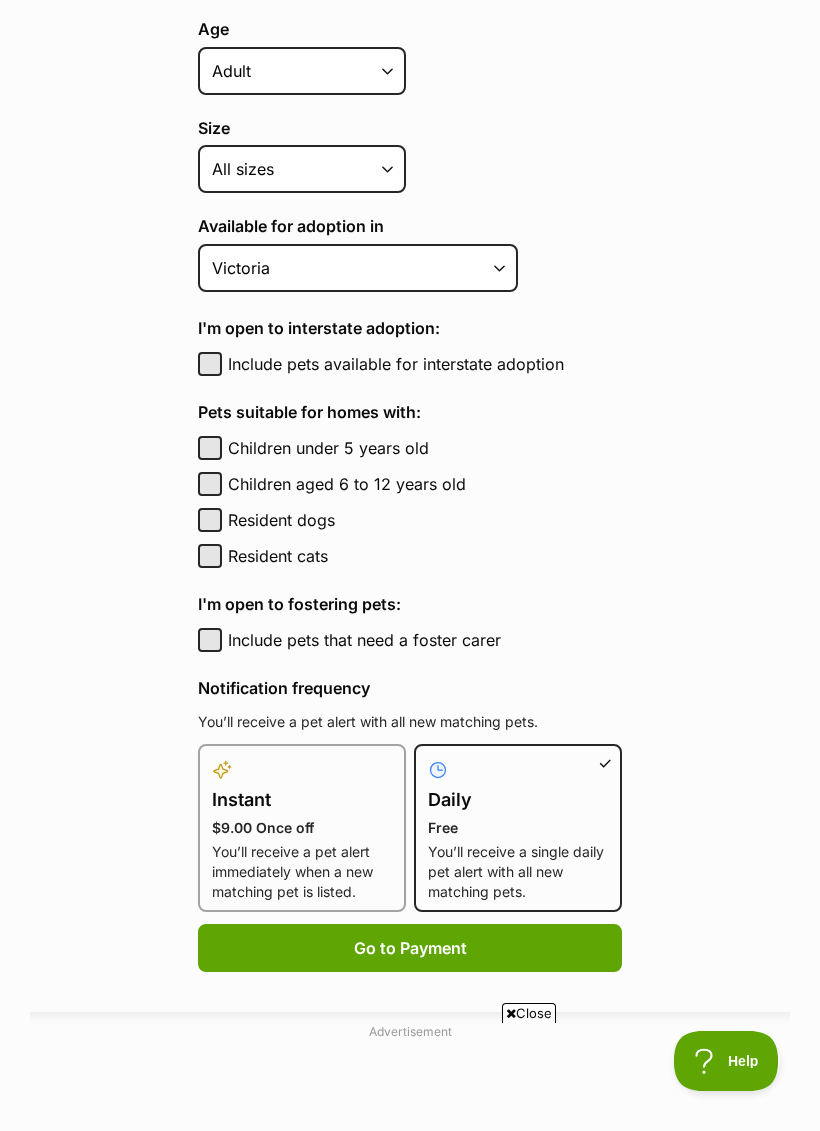 type 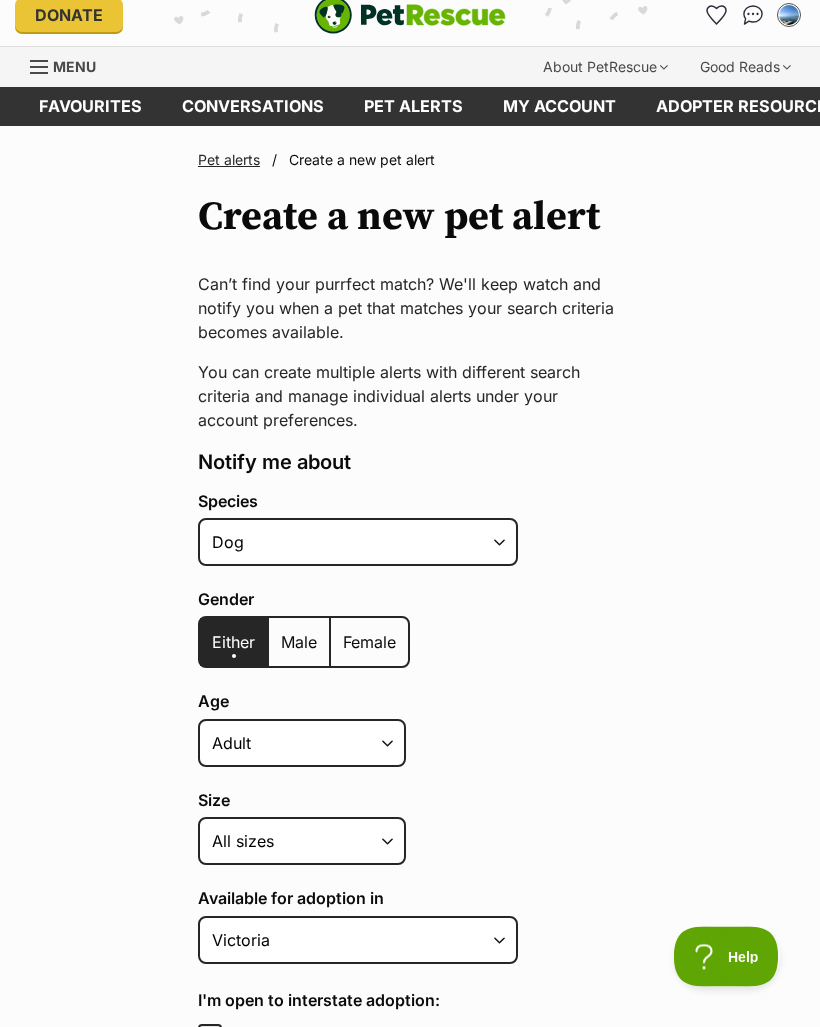 scroll, scrollTop: 0, scrollLeft: 0, axis: both 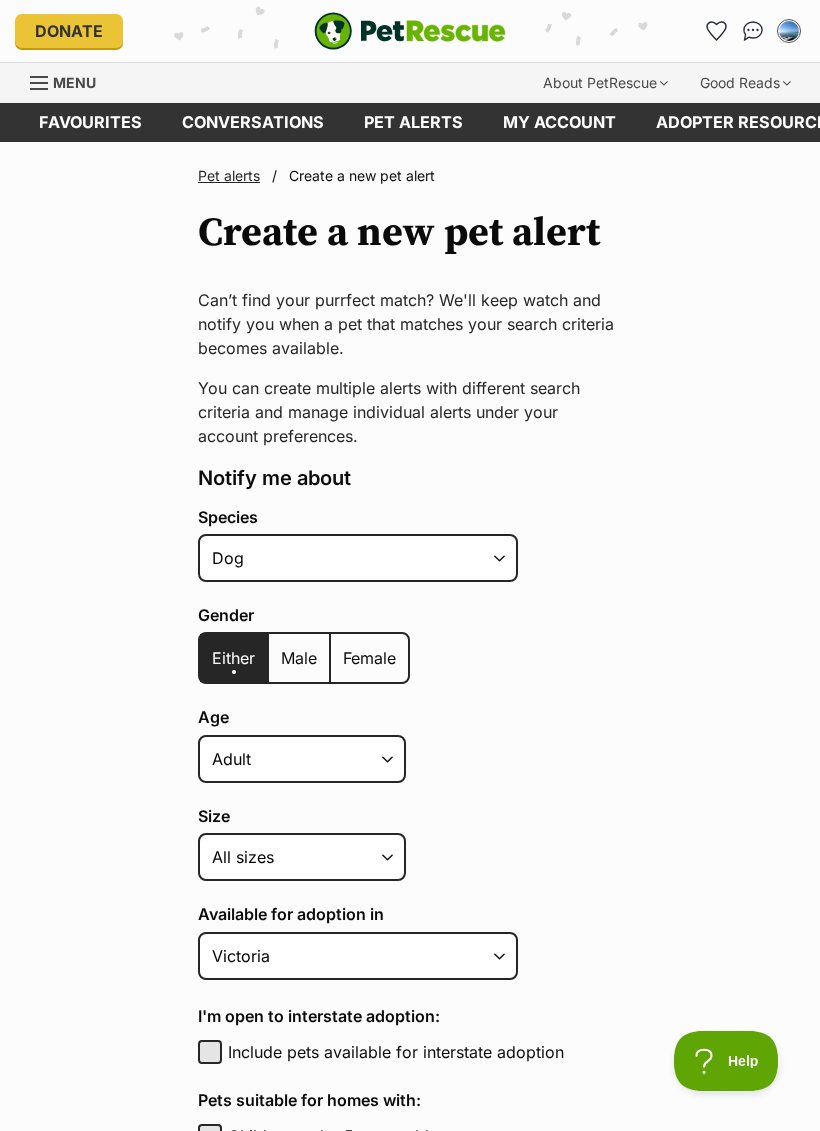 click on "Menu" at bounding box center (74, 82) 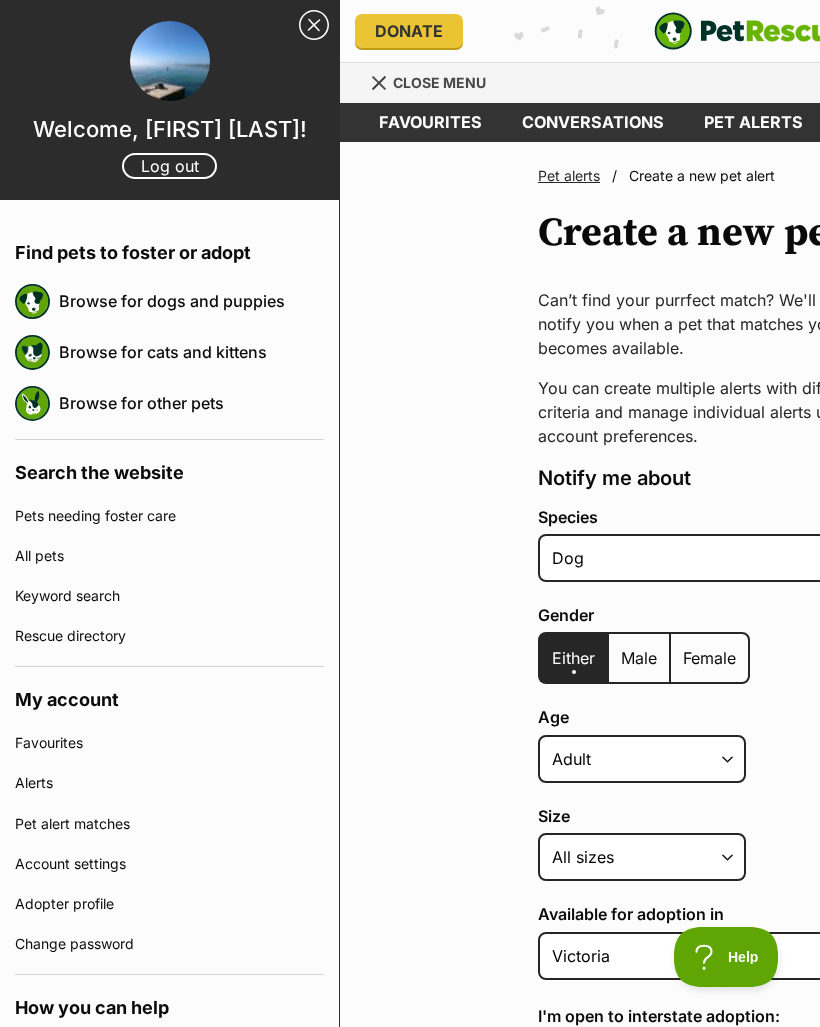 click on "Browse for dogs and puppies" at bounding box center [191, 301] 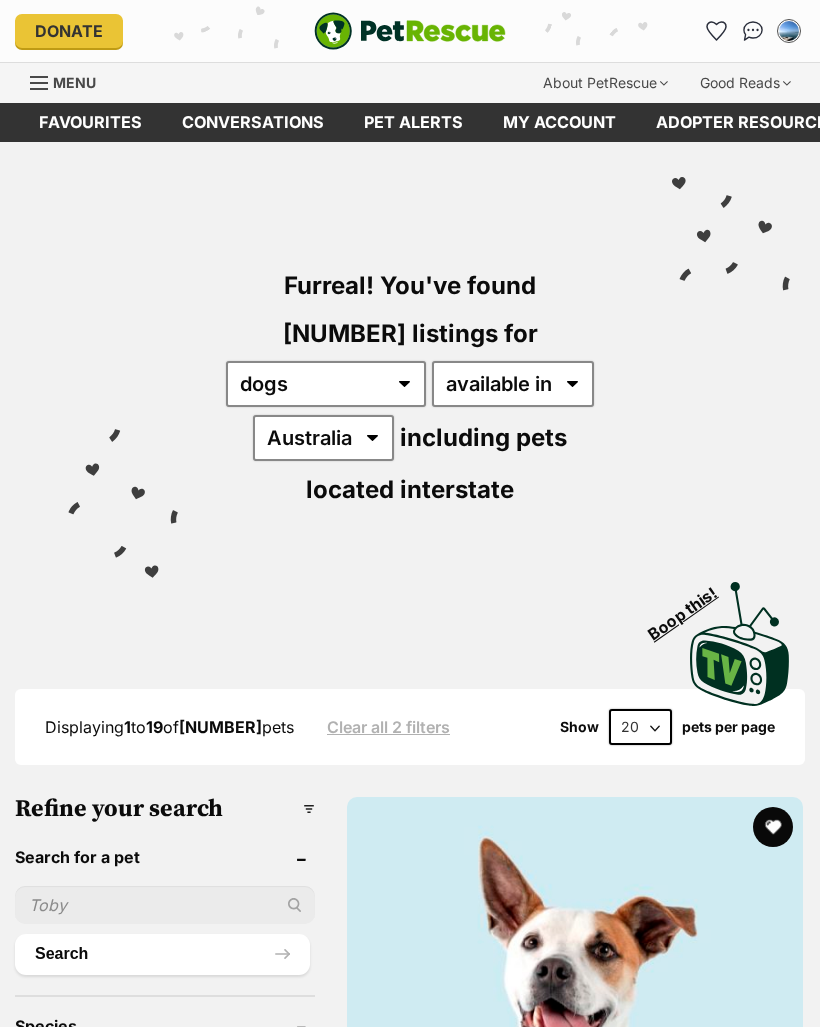 scroll, scrollTop: 0, scrollLeft: 0, axis: both 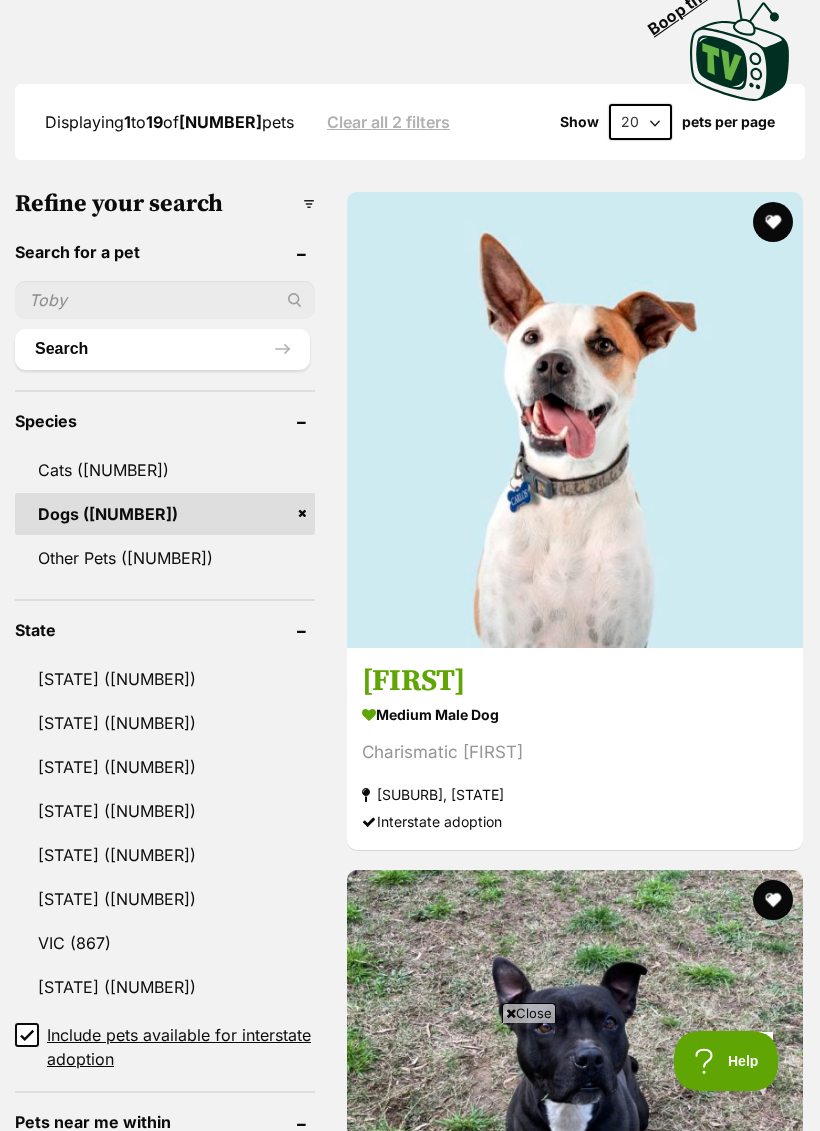 click at bounding box center (165, 300) 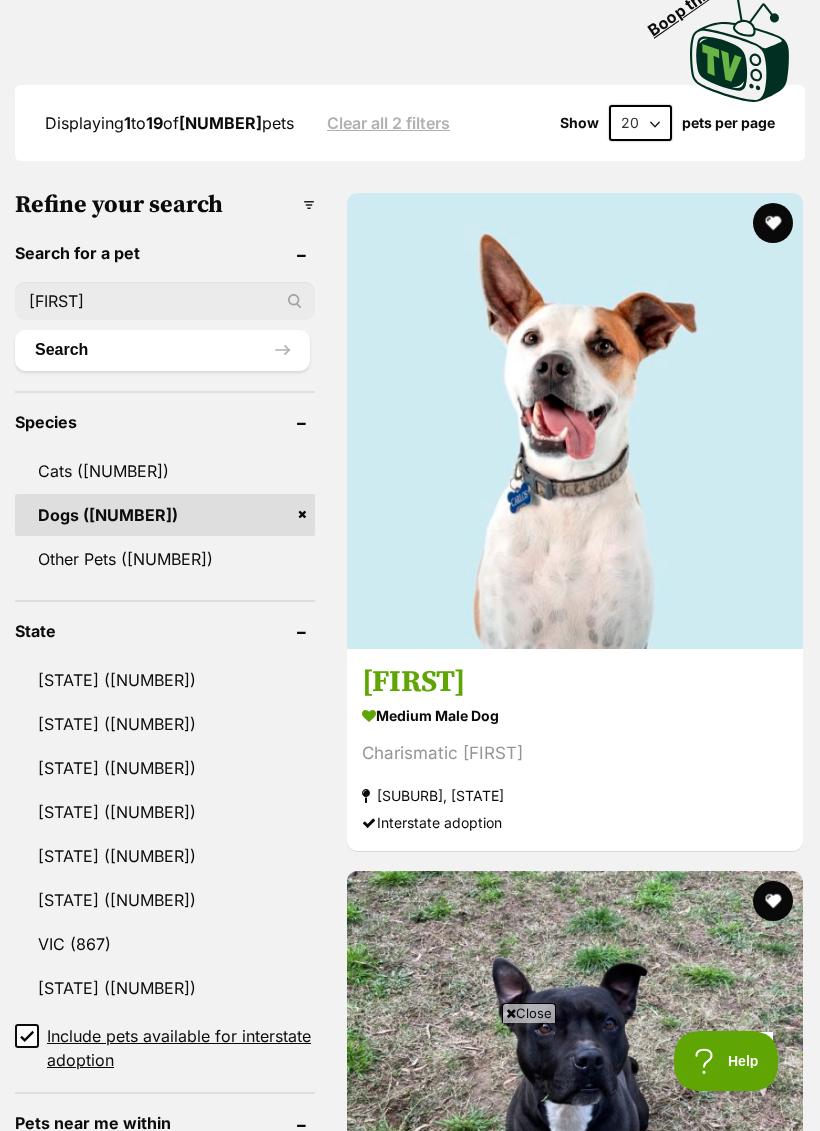 type on "Arnold" 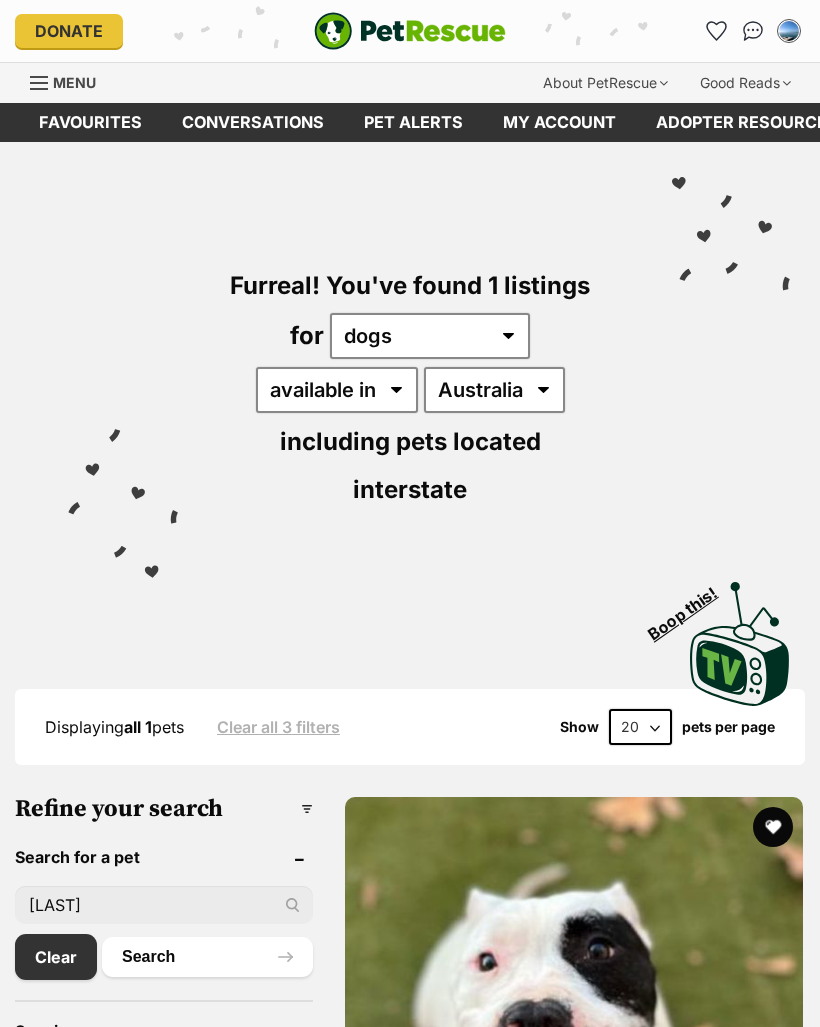 scroll, scrollTop: 0, scrollLeft: 0, axis: both 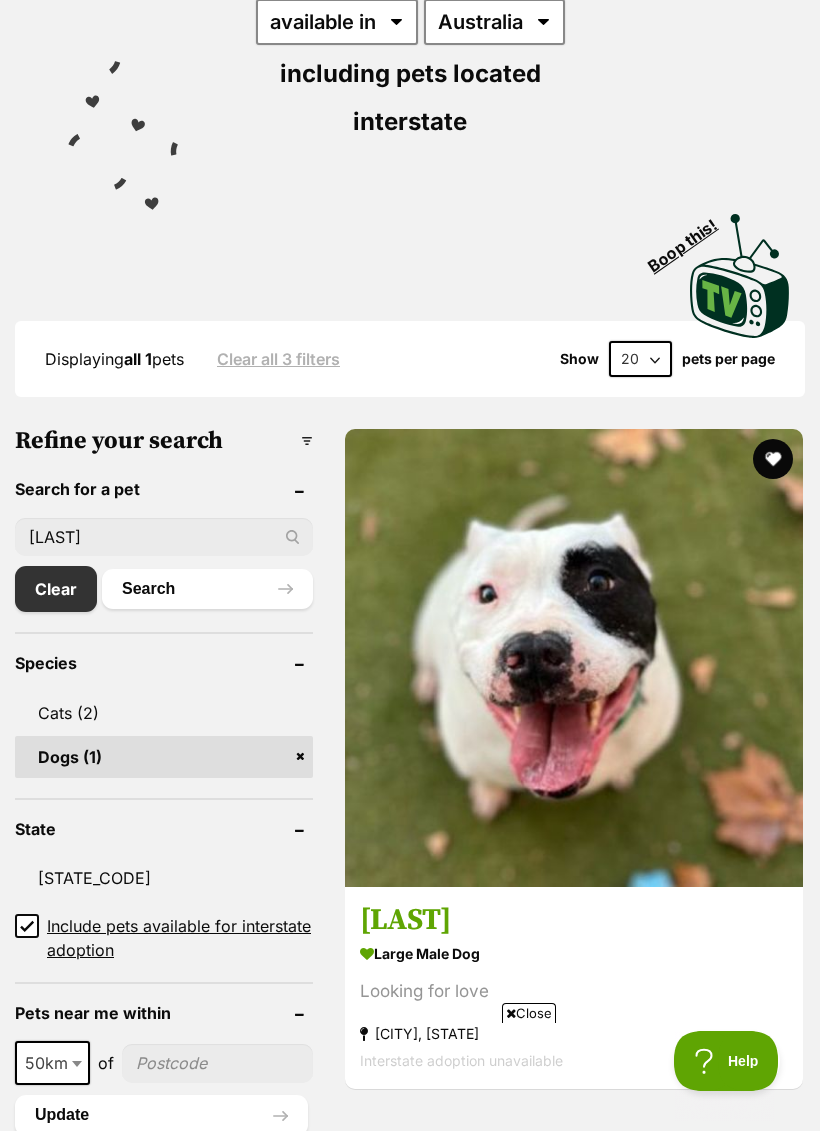 click on "[LAST]" at bounding box center (574, 921) 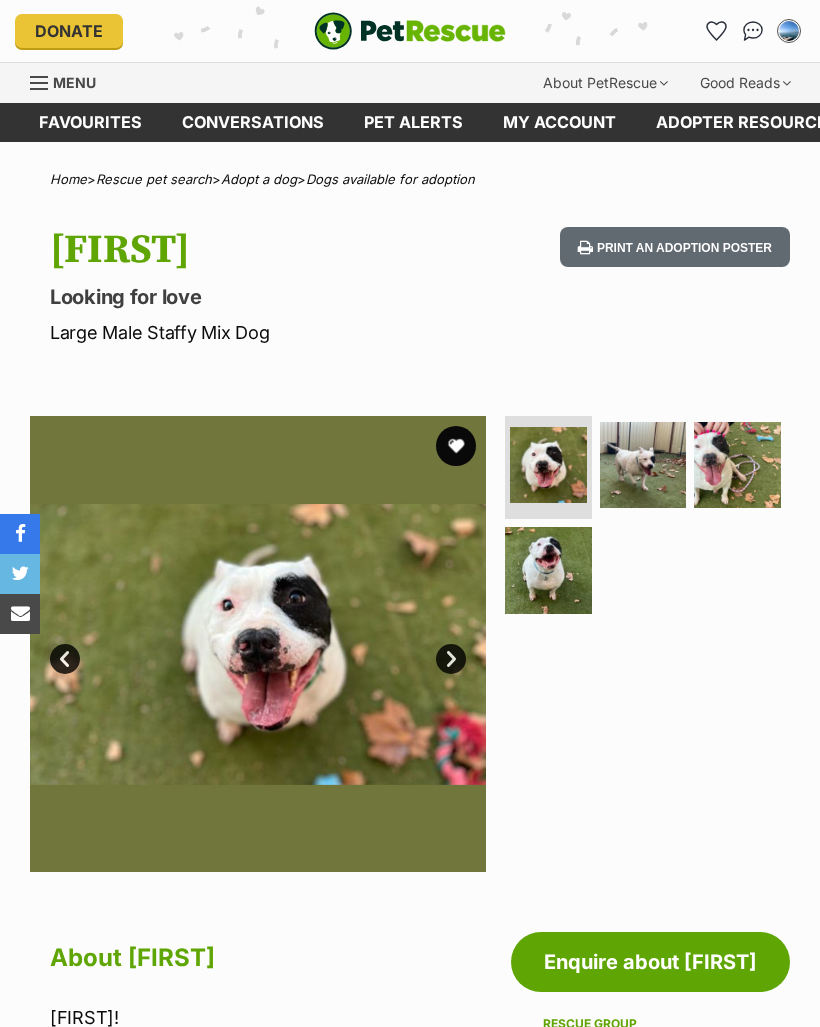 scroll, scrollTop: 0, scrollLeft: 0, axis: both 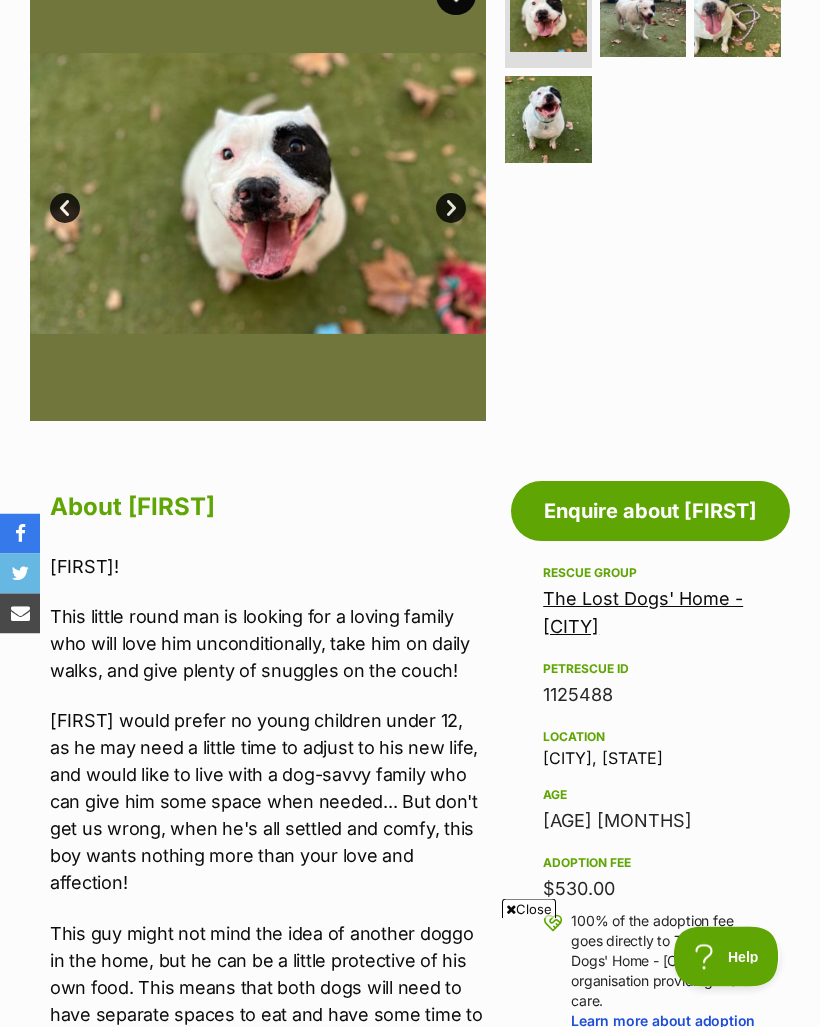 click on "Enquire about [NAME]" at bounding box center [650, 512] 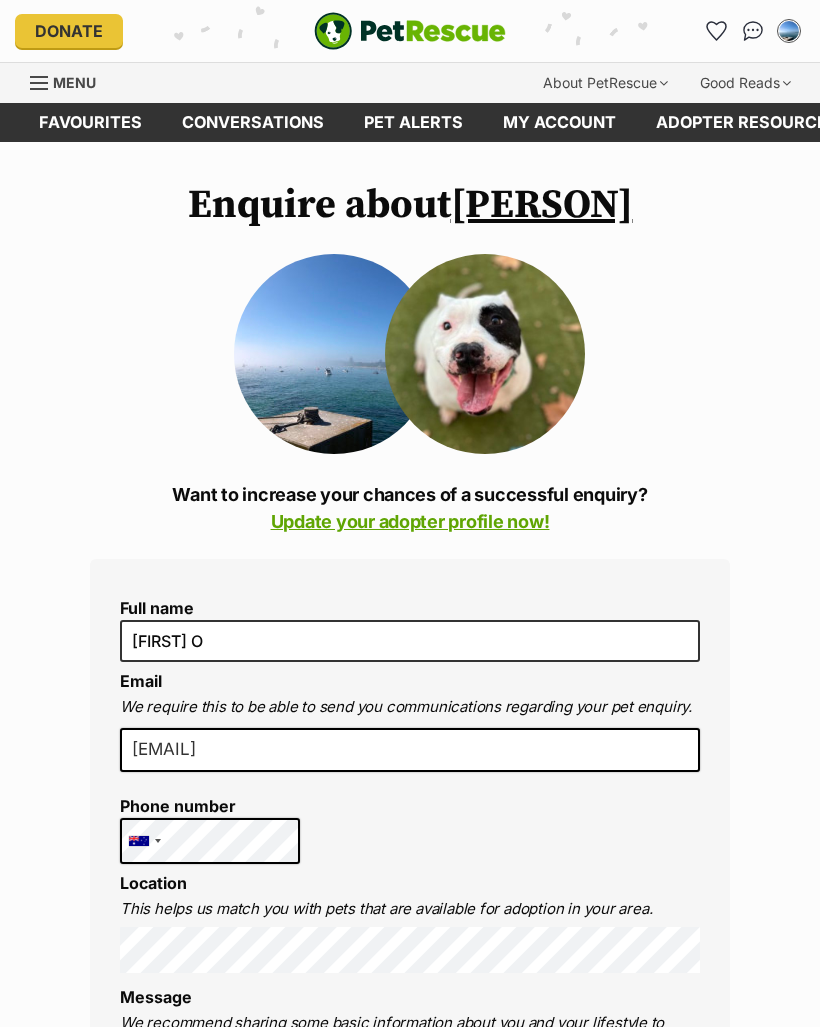 scroll, scrollTop: 0, scrollLeft: 0, axis: both 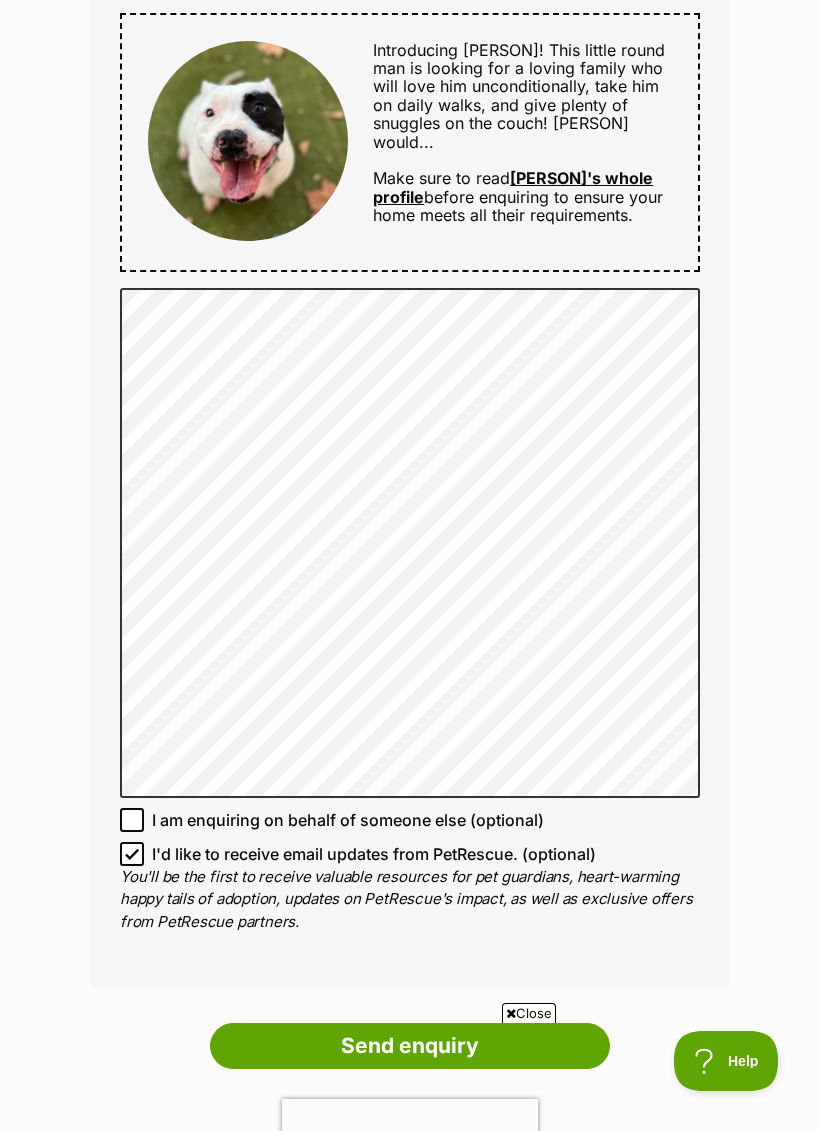 click on "I'd like to receive email updates from PetRescue. (optional)" at bounding box center (132, 854) 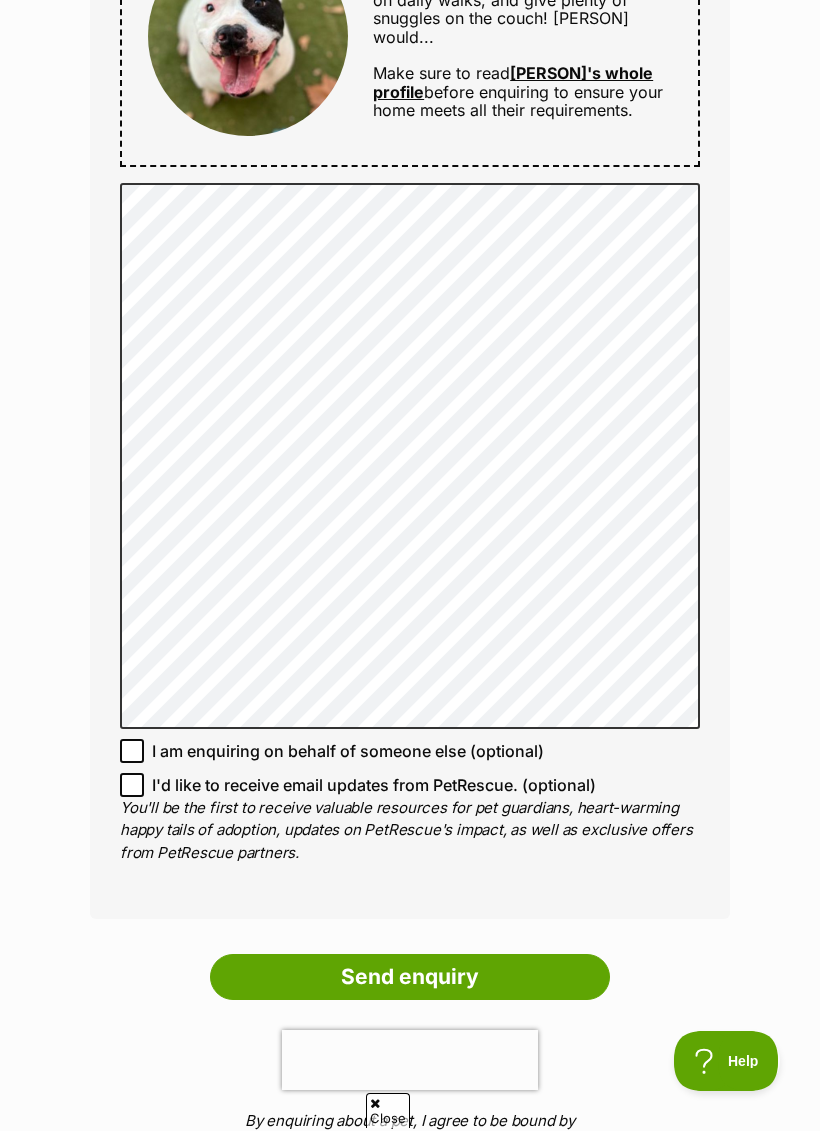 scroll, scrollTop: 1188, scrollLeft: 0, axis: vertical 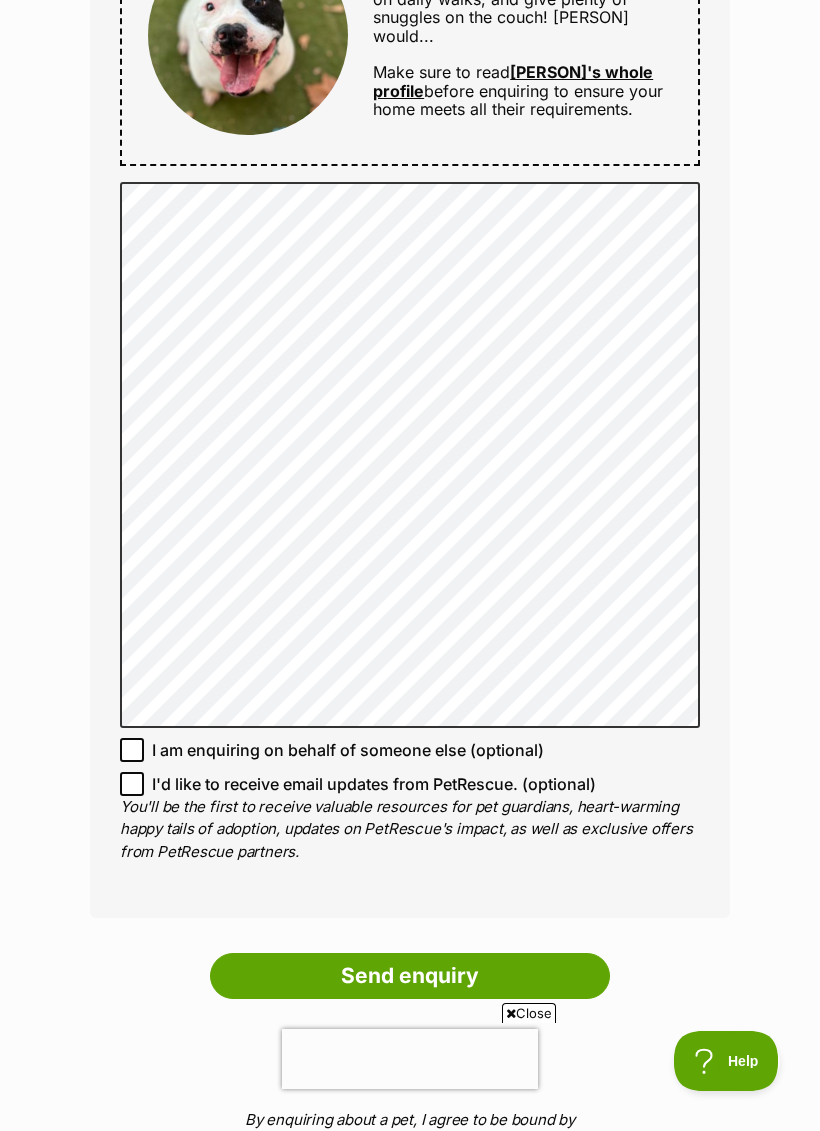 click on "Send enquiry" at bounding box center (410, 976) 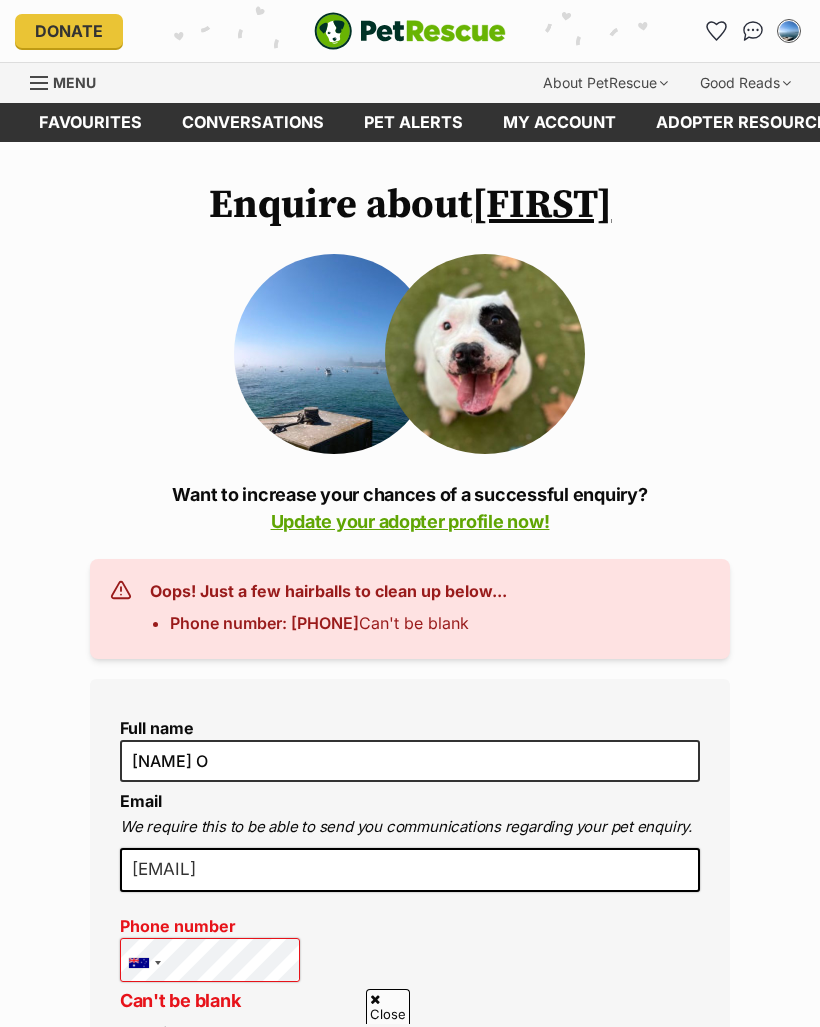 scroll, scrollTop: 1188, scrollLeft: 0, axis: vertical 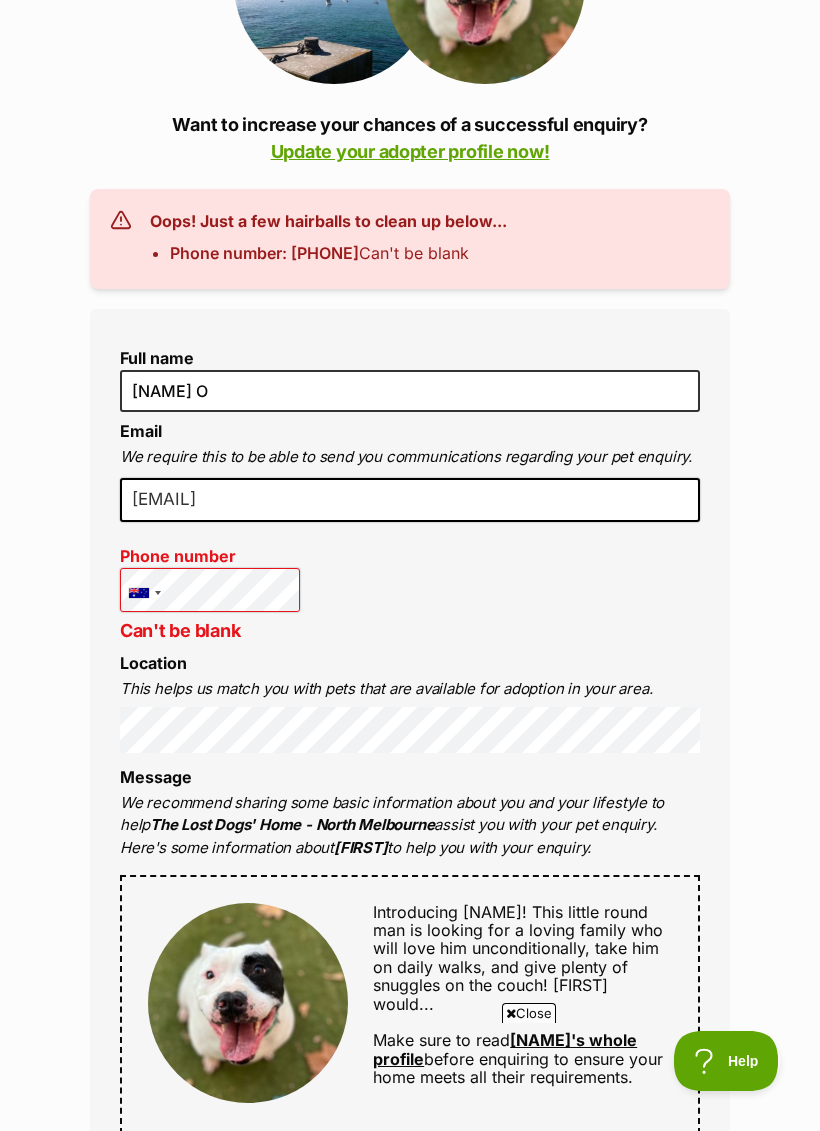 click on "Full name Sean O
Email
We require this to be able to send you communications regarding your pet enquiry.
oldelpazo+petrescue@gmail.com
Phone number United States +1 United Kingdom +44 Afghanistan (‫افغانستان‬‎) +93 Albania (Shqipëri) +355 Algeria (‫الجزائر‬‎) +213 American Samoa +1684 Andorra +376 Angola +244 Anguilla +1264 Antigua and Barbuda +1268 Argentina +54 Armenia (Հայաստան) +374 Aruba +297 Australia +61 Austria (Österreich) +43 Azerbaijan (Azərbaycan) +994 Bahamas +1242 Bahrain (‫البحرين‬‎) +973 Bangladesh (বাংলাদেশ) +880 Barbados +1246 Belarus (Беларусь) +375 Belgium (België) +32 Belize +501 Benin (Bénin) +229 Bermuda +1441 Bhutan (འབྲུག) +975 Bolivia +591 Bosnia and Herzegovina (Босна и Херцеговина) +387 Botswana +267 Brazil (Brasil) +55 British Indian Ocean Territory +246 British Virgin Islands +1284 Brunei +673 Bulgaria (България) +359 Burkina Faso +226 +257 +855" at bounding box center (410, 1097) 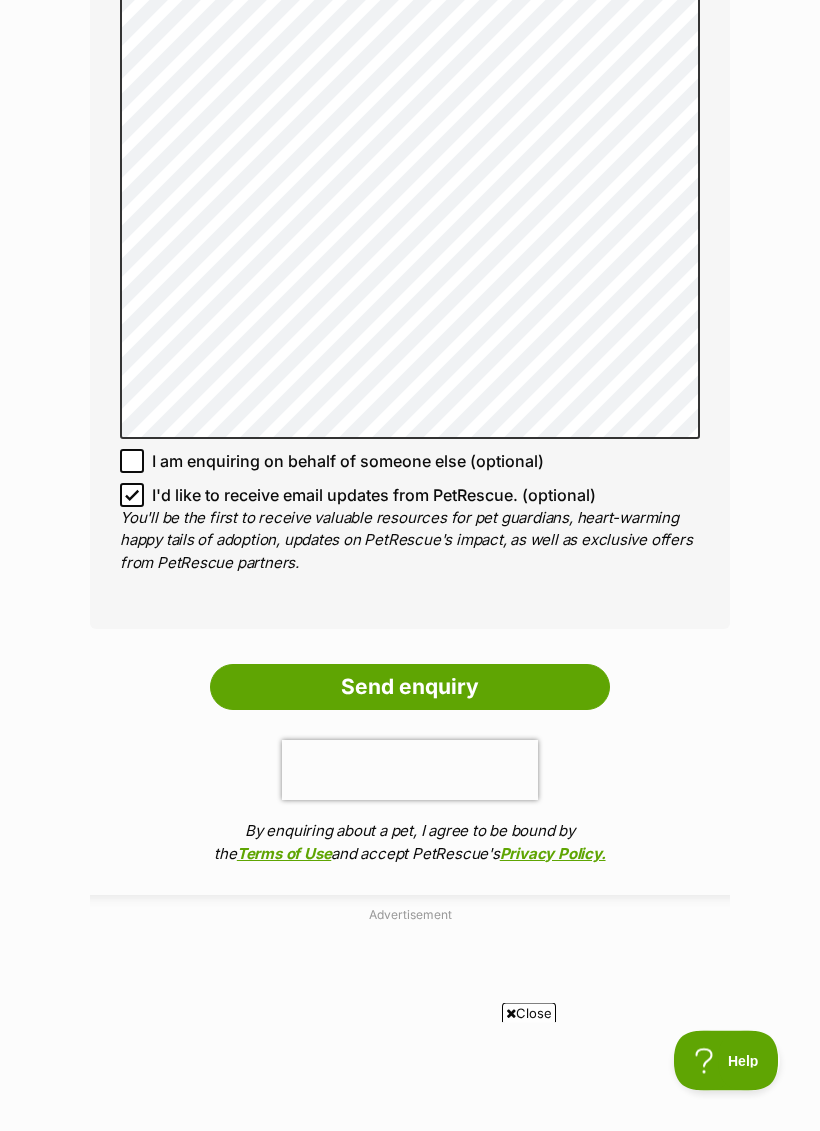 click on "Send enquiry" at bounding box center (410, 688) 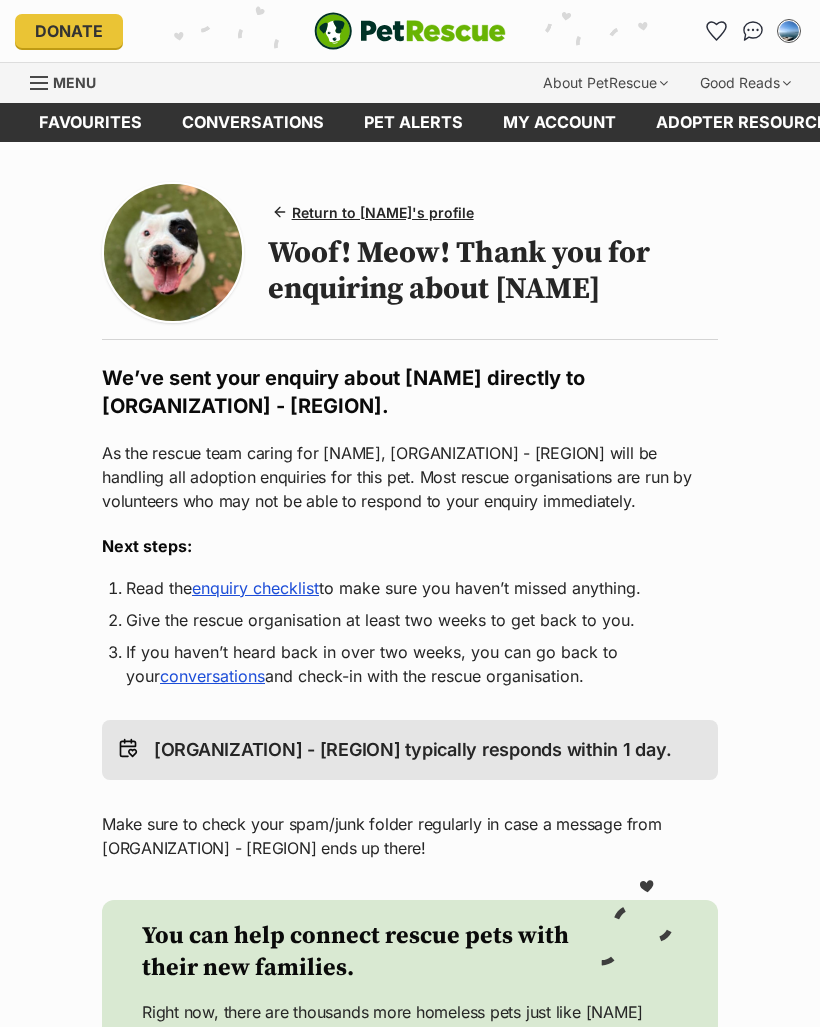 scroll, scrollTop: 0, scrollLeft: 0, axis: both 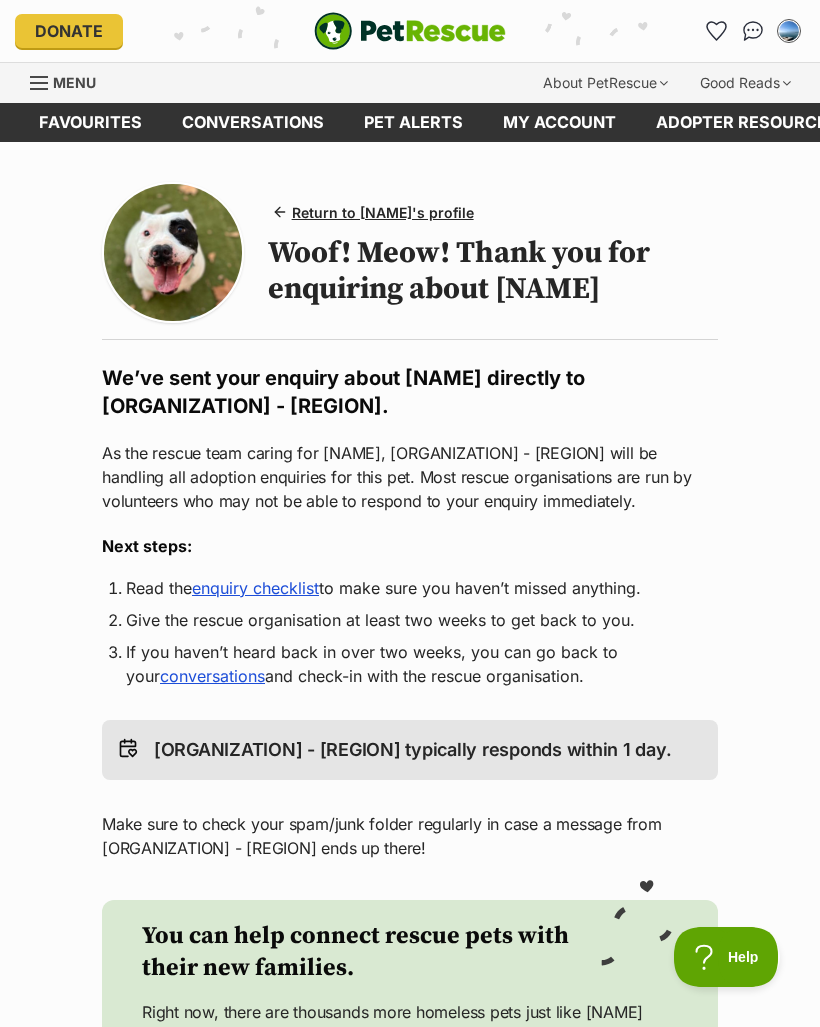 click on "Menu" at bounding box center (74, 82) 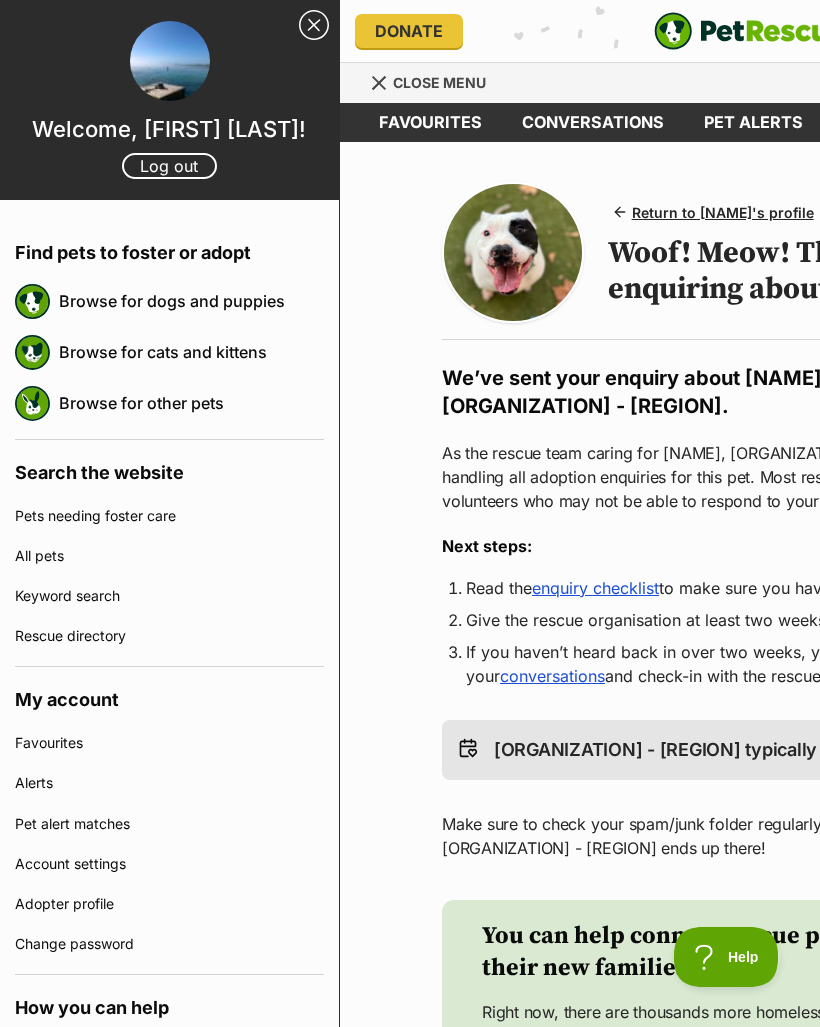 click on "Browse for dogs and puppies" at bounding box center (191, 301) 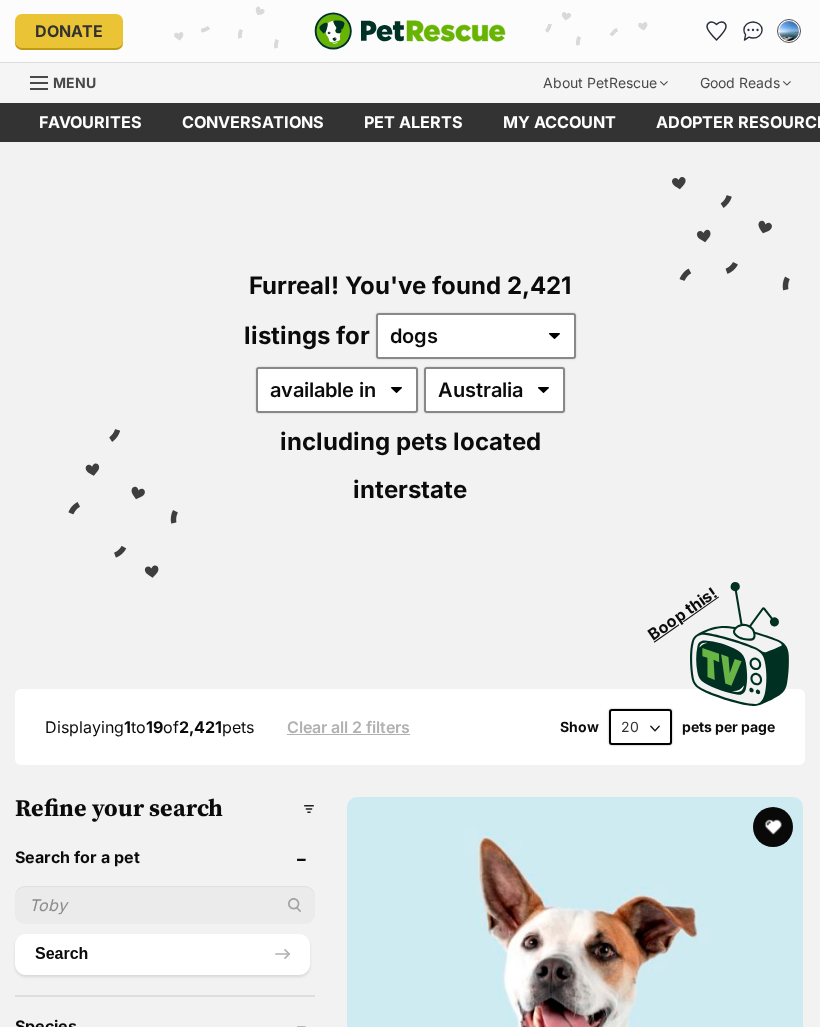 scroll, scrollTop: 0, scrollLeft: 0, axis: both 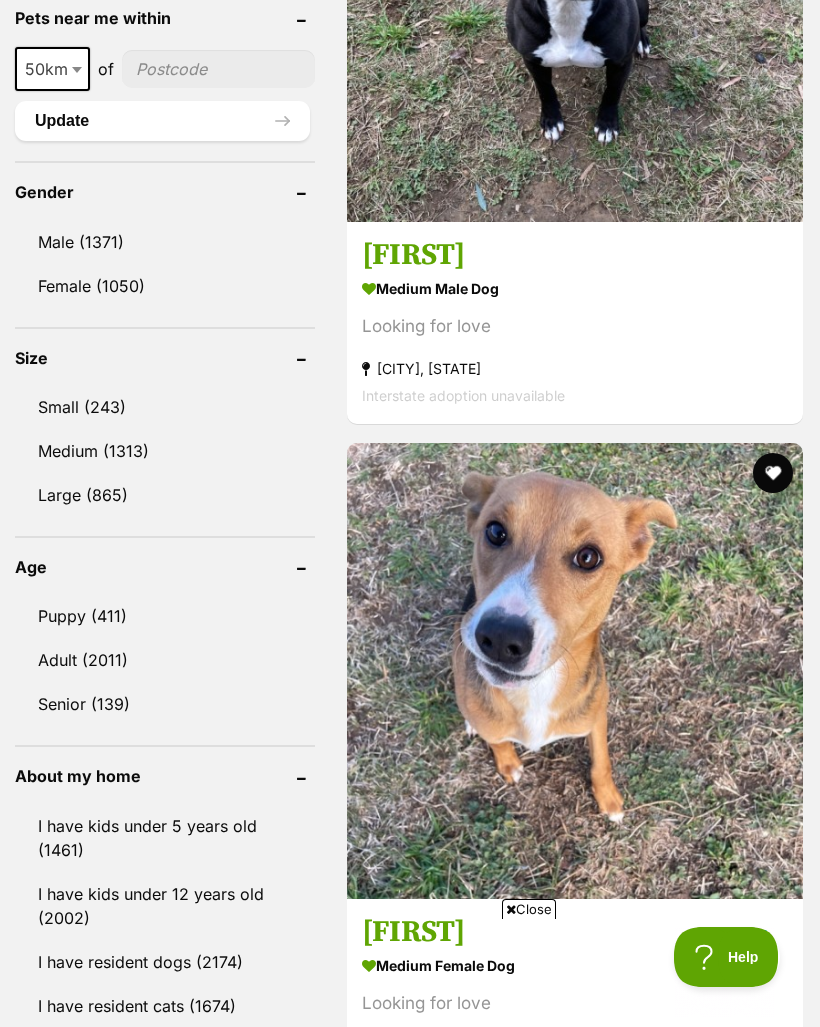 click on "Adult (2011)" at bounding box center [165, 660] 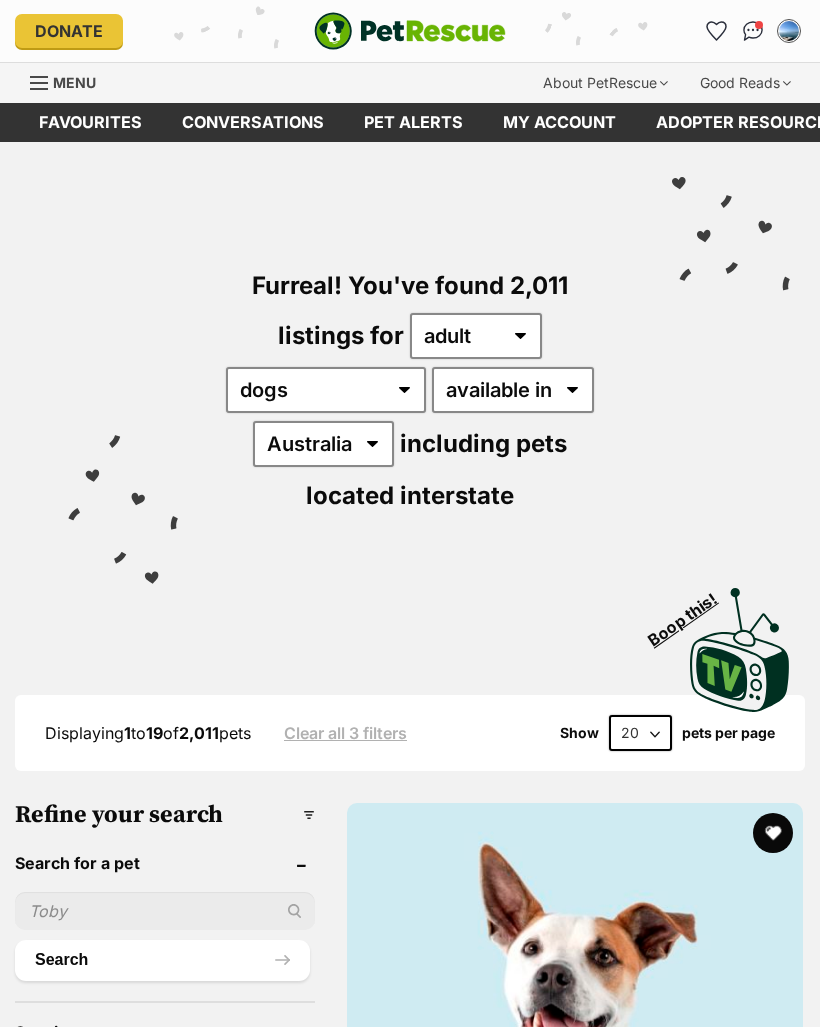 scroll, scrollTop: 0, scrollLeft: 0, axis: both 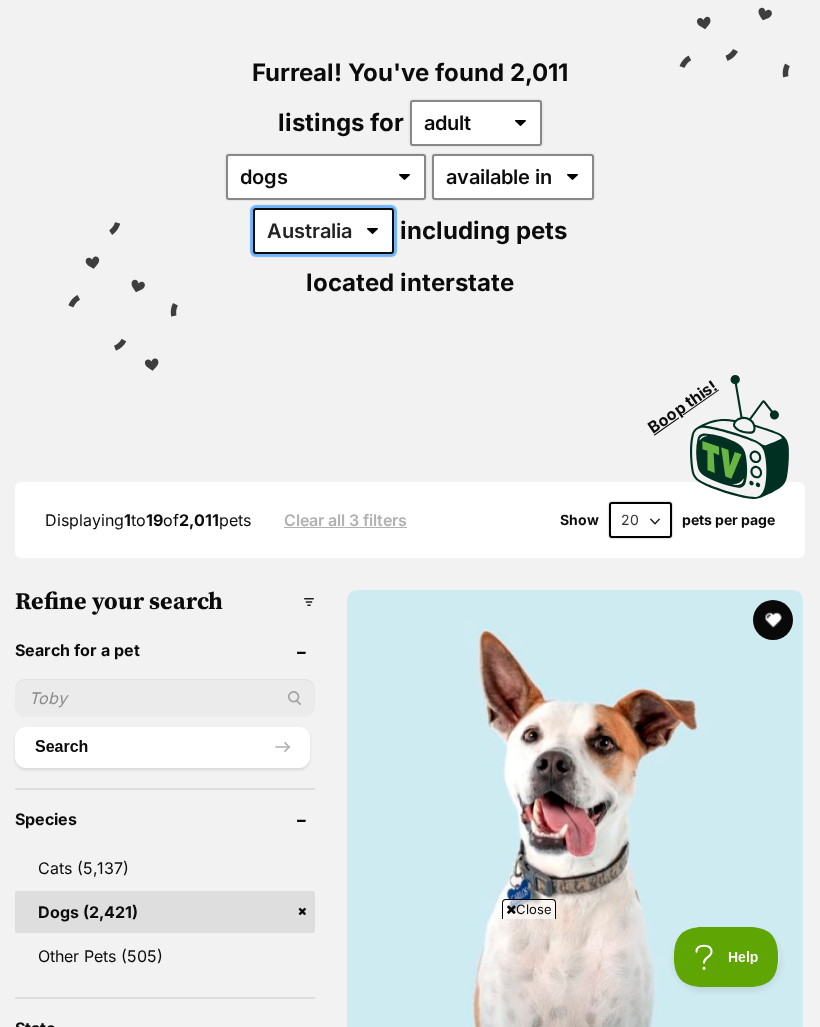 click on "Australia
ACT
NSW
NT
QLD
SA
TAS
VIC
WA" at bounding box center [323, 231] 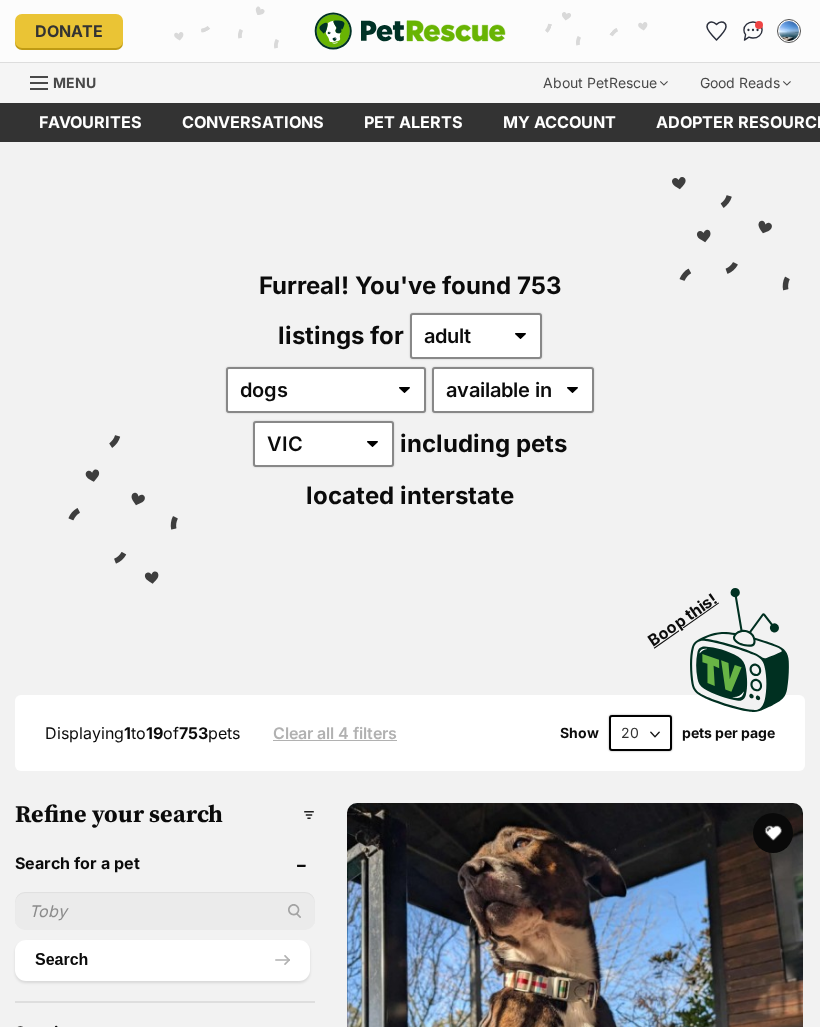 scroll, scrollTop: 252, scrollLeft: 0, axis: vertical 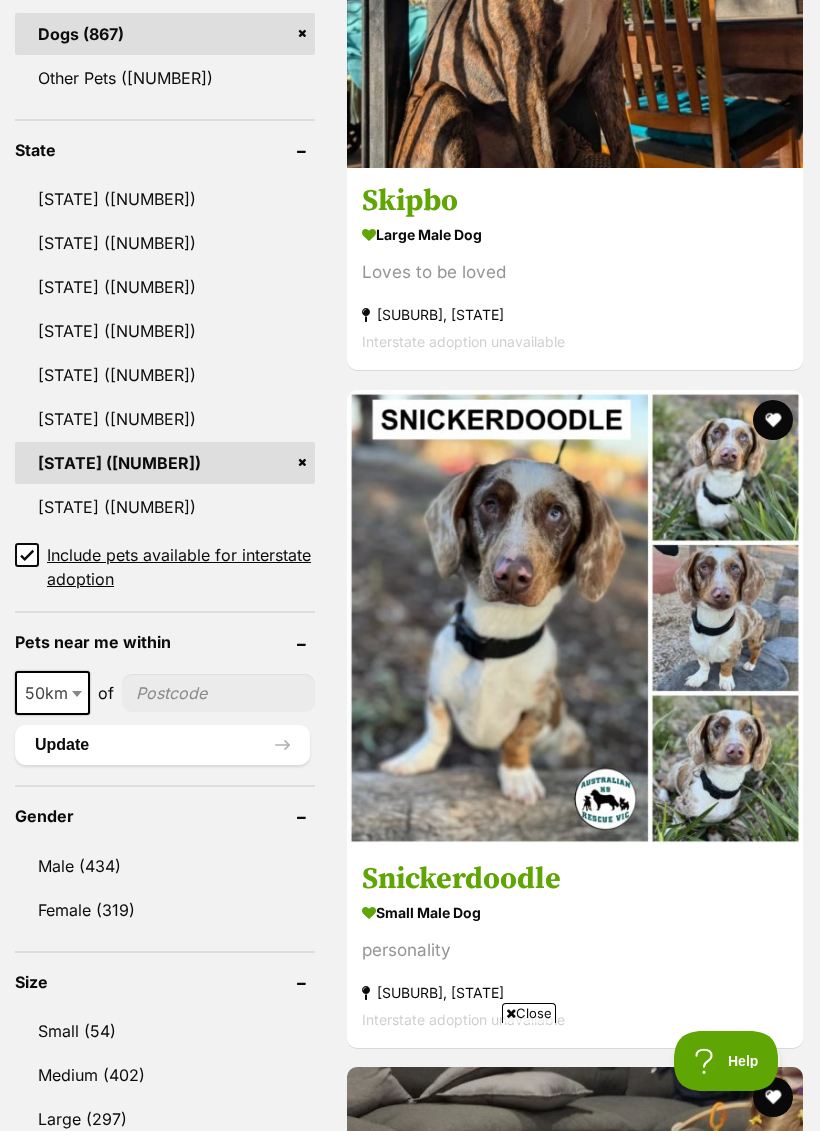 click on "Include pets available for interstate adoption" at bounding box center [27, 555] 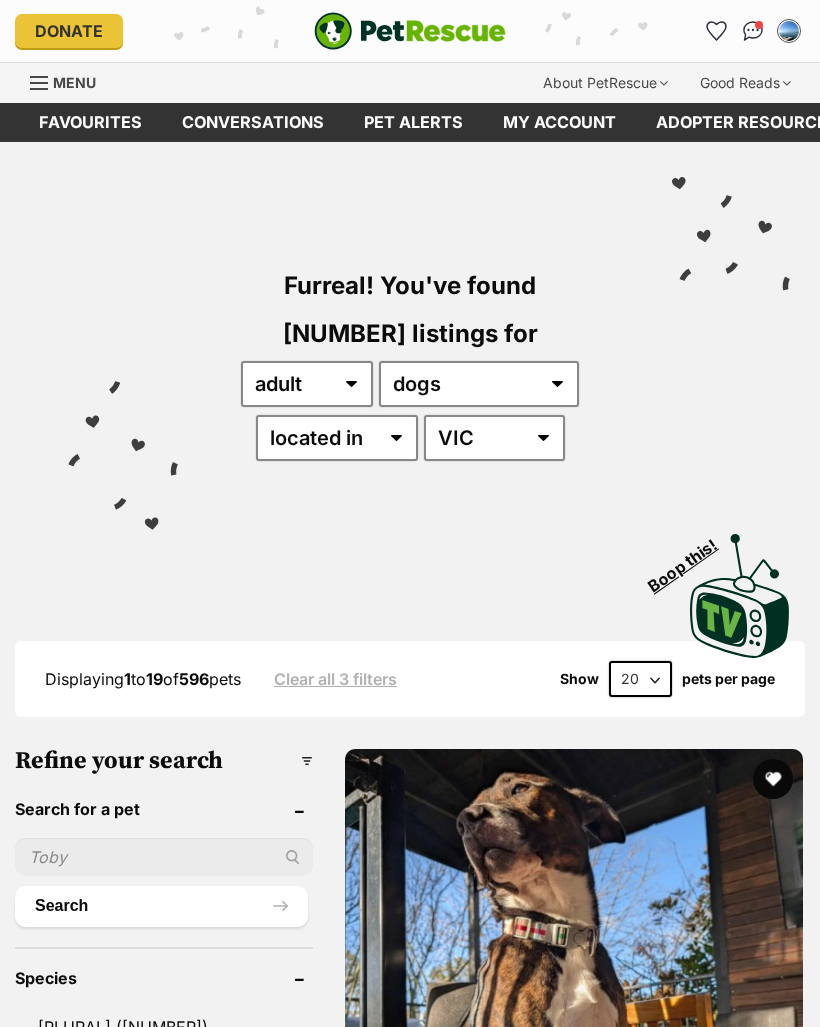scroll, scrollTop: 0, scrollLeft: 0, axis: both 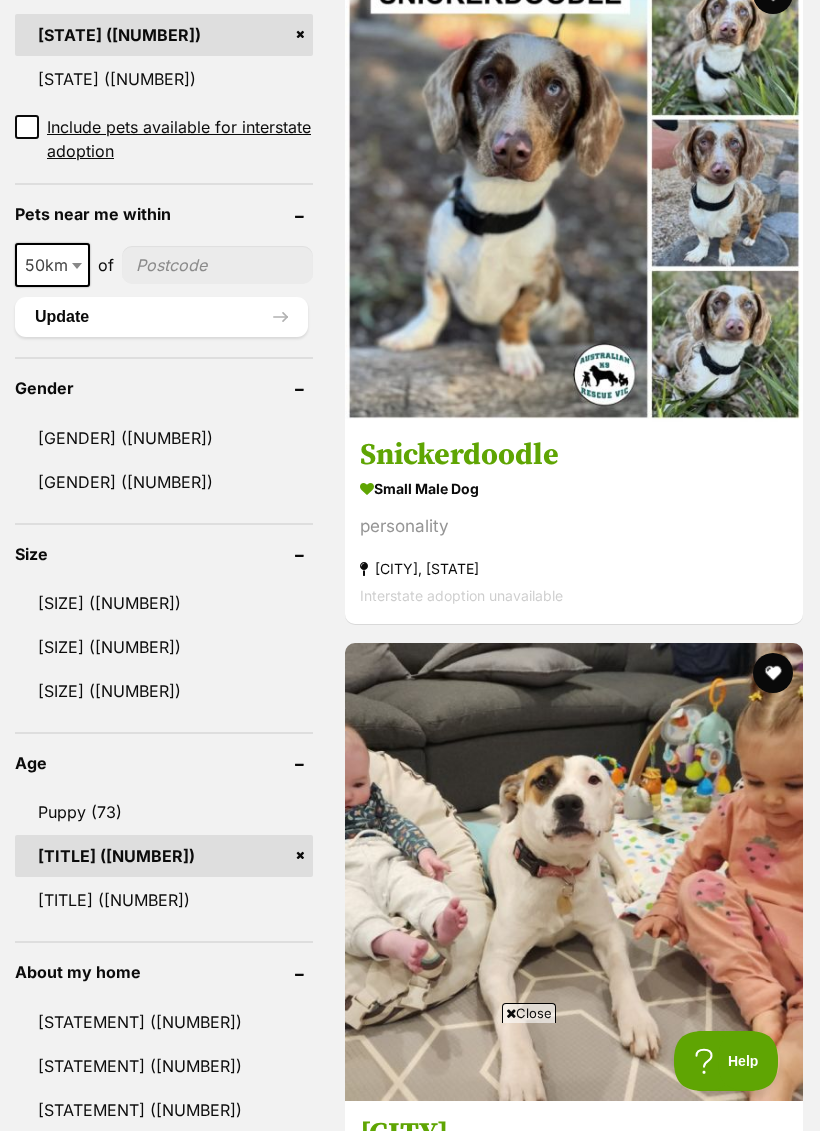 click on "[SIZE] ([NUMBER])" at bounding box center (164, 647) 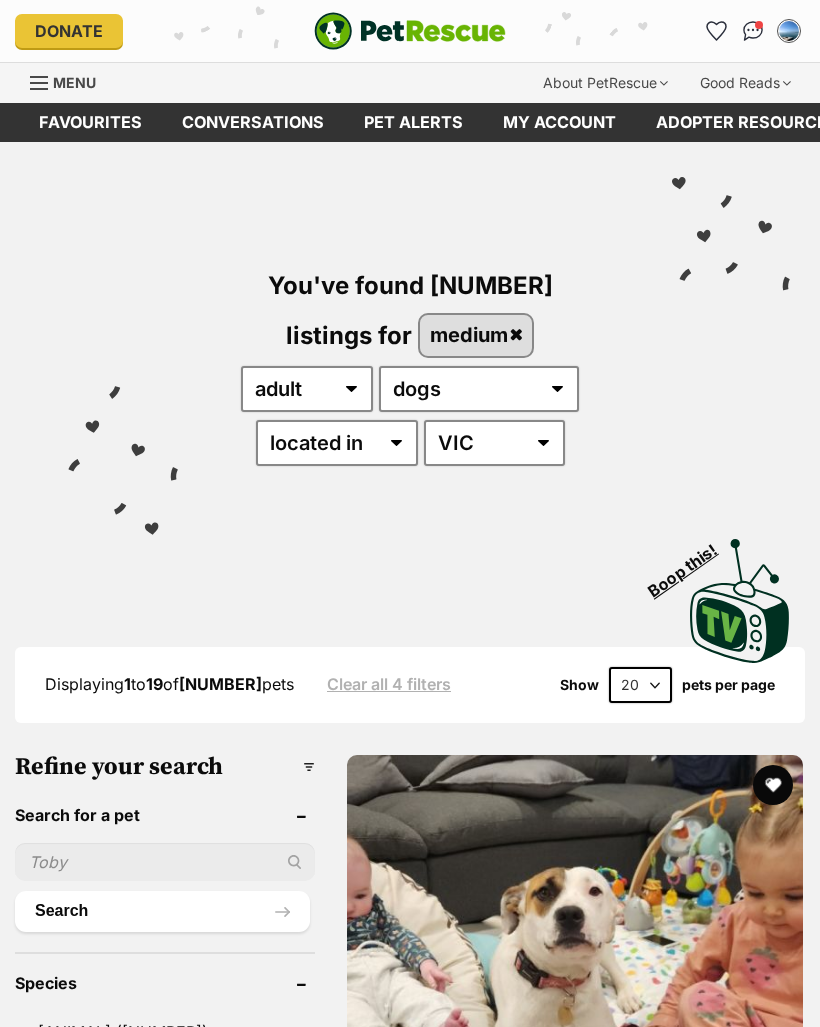 scroll, scrollTop: 25, scrollLeft: 0, axis: vertical 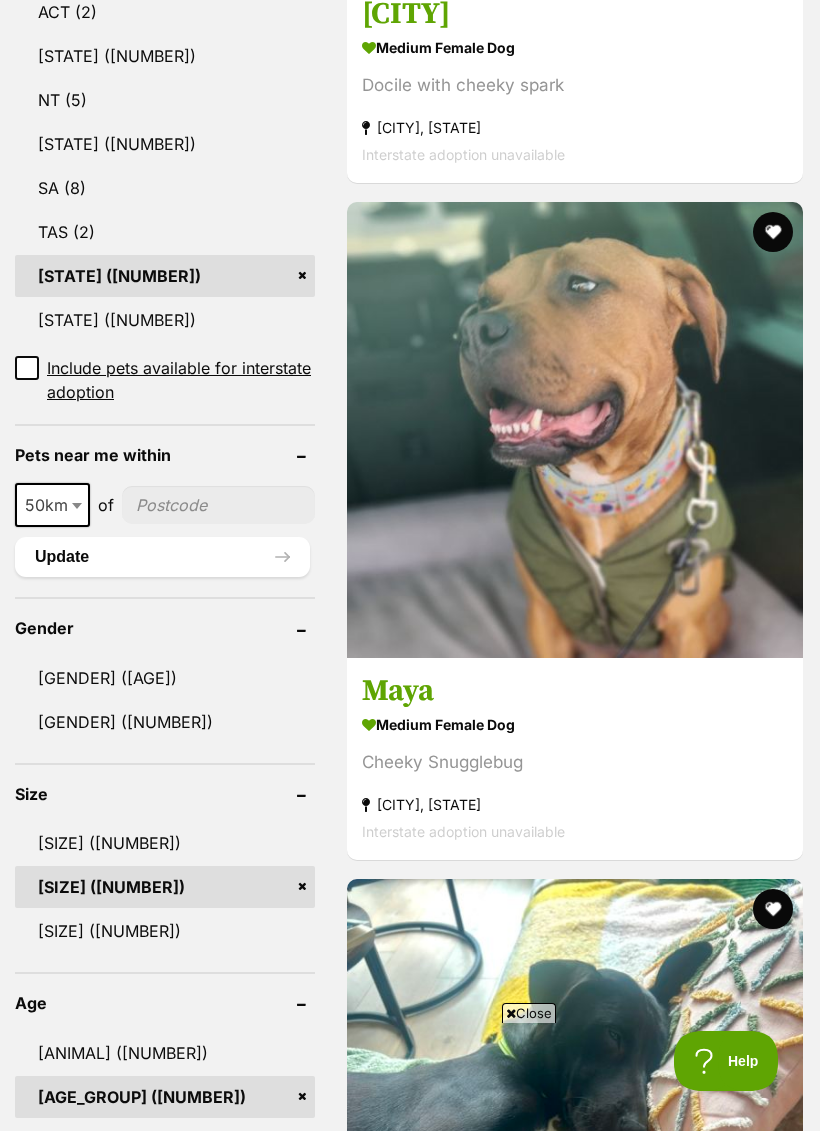 click on "Small (41)" at bounding box center [165, 843] 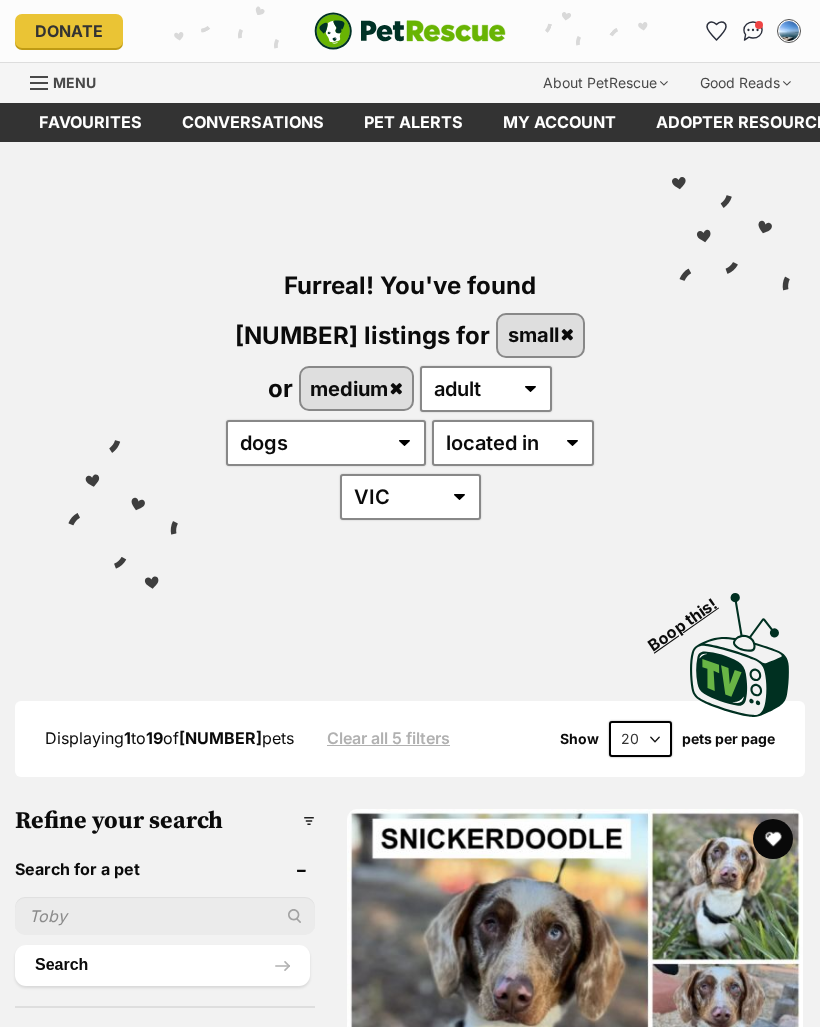 scroll, scrollTop: 0, scrollLeft: 0, axis: both 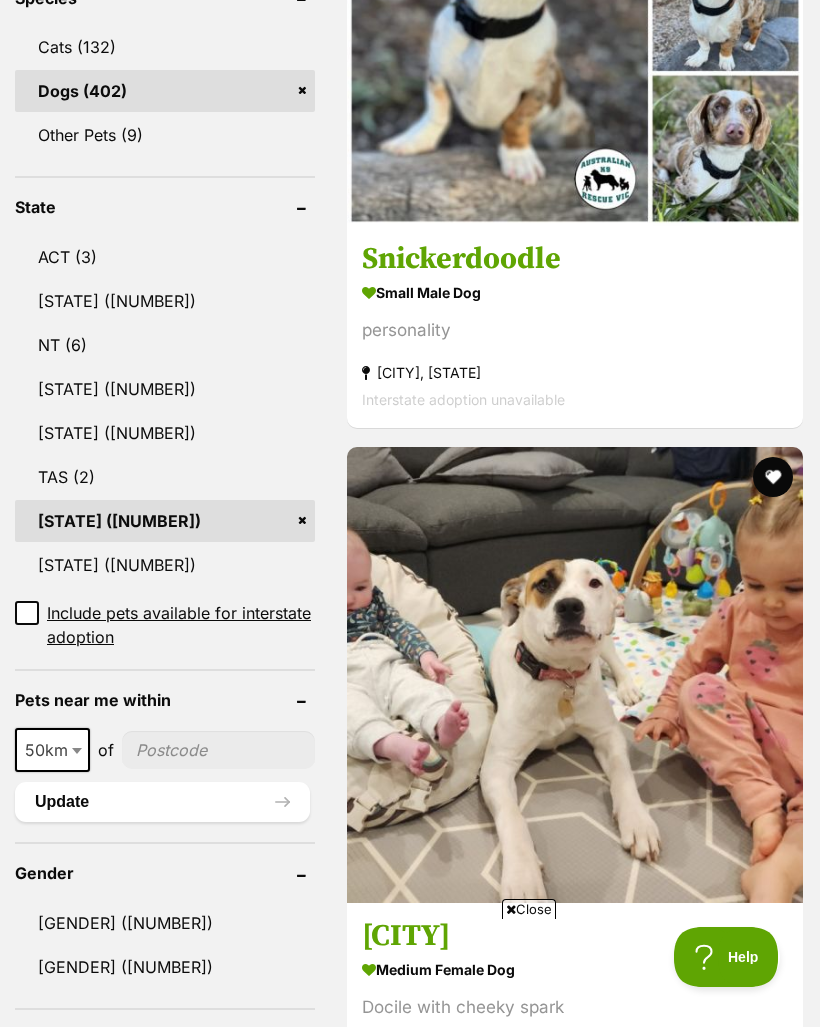 click at bounding box center [575, 1574] 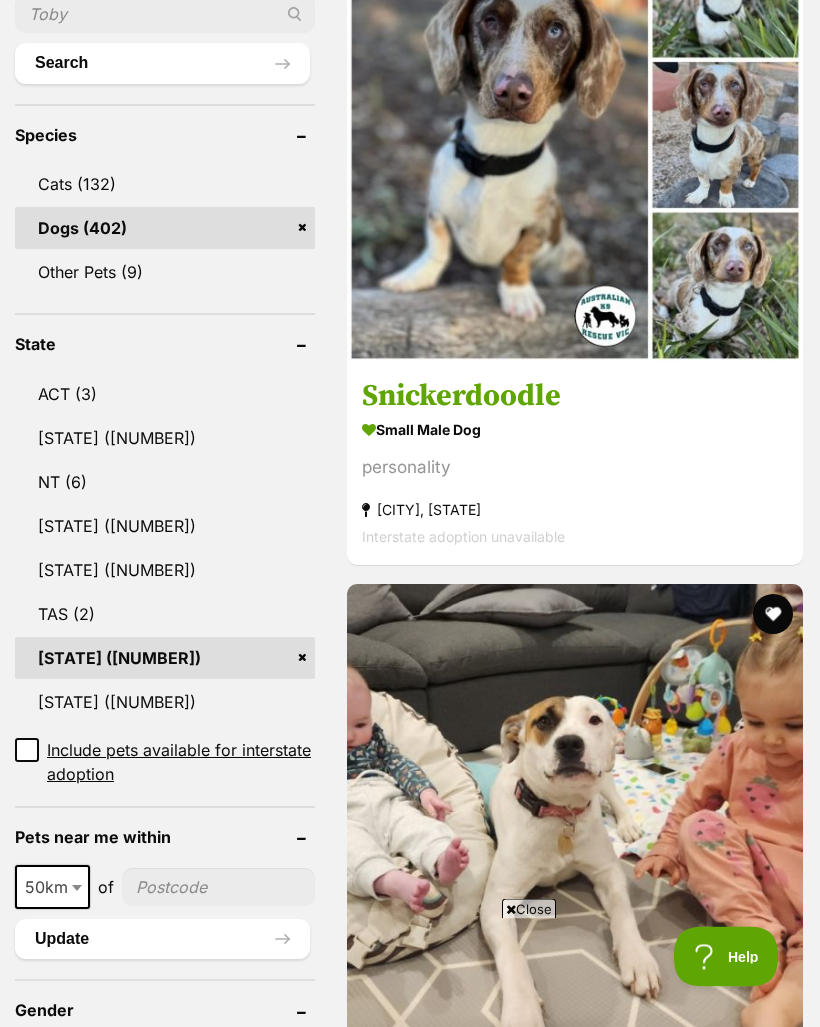 scroll, scrollTop: 902, scrollLeft: 0, axis: vertical 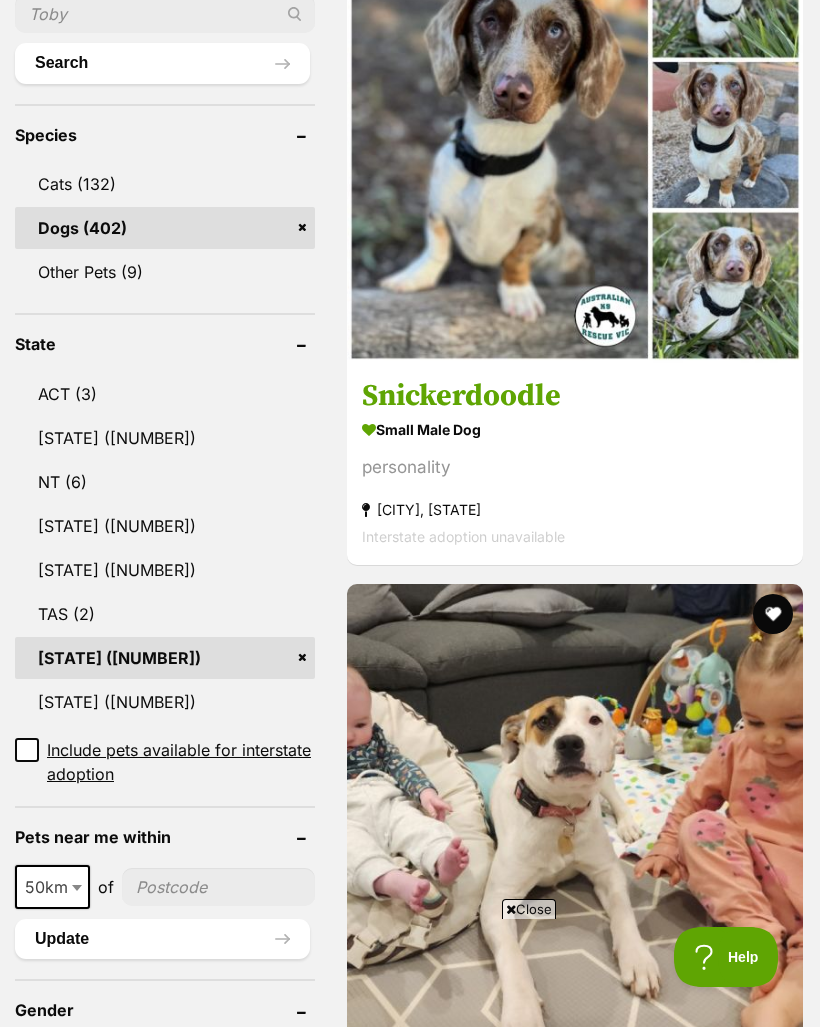 click on "Komoda" at bounding box center (575, 2428) 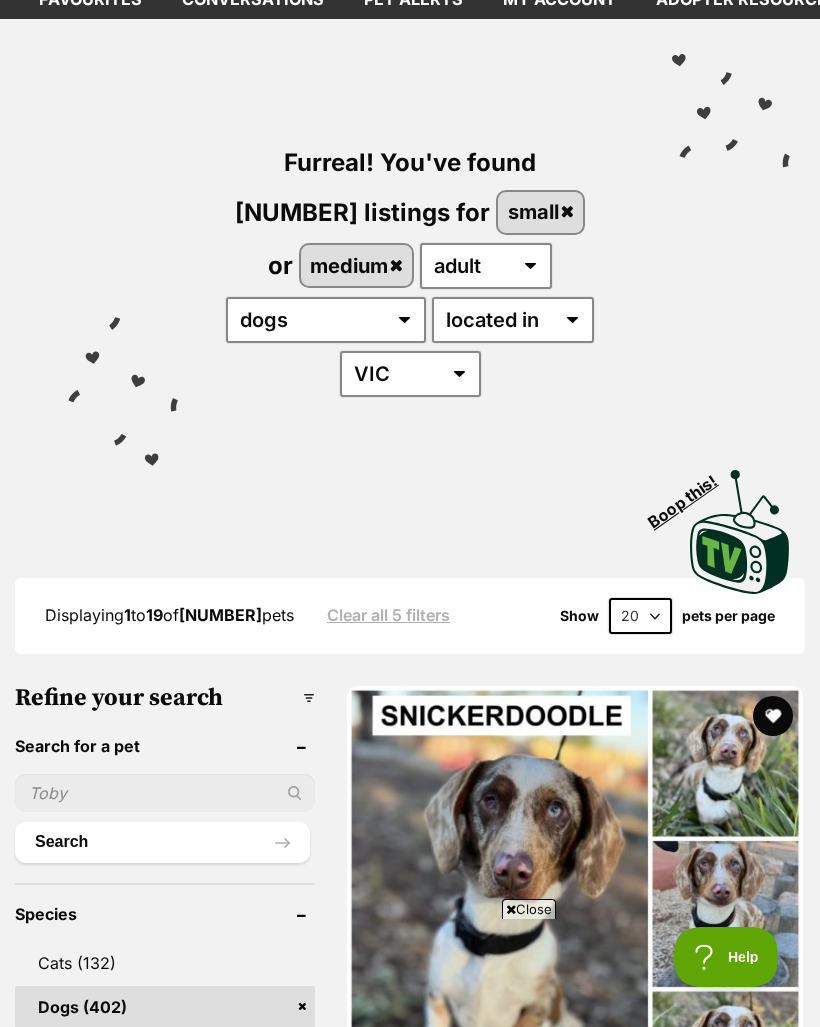 scroll, scrollTop: 122, scrollLeft: 0, axis: vertical 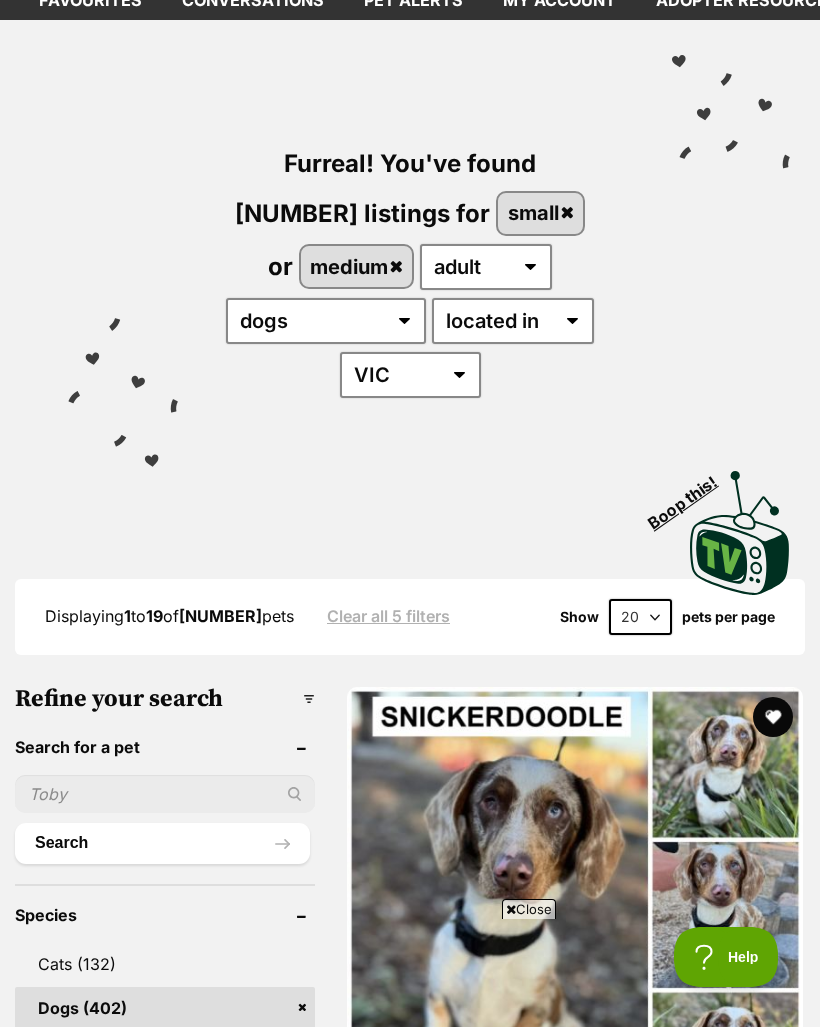 click on "20 40 60" at bounding box center (640, 617) 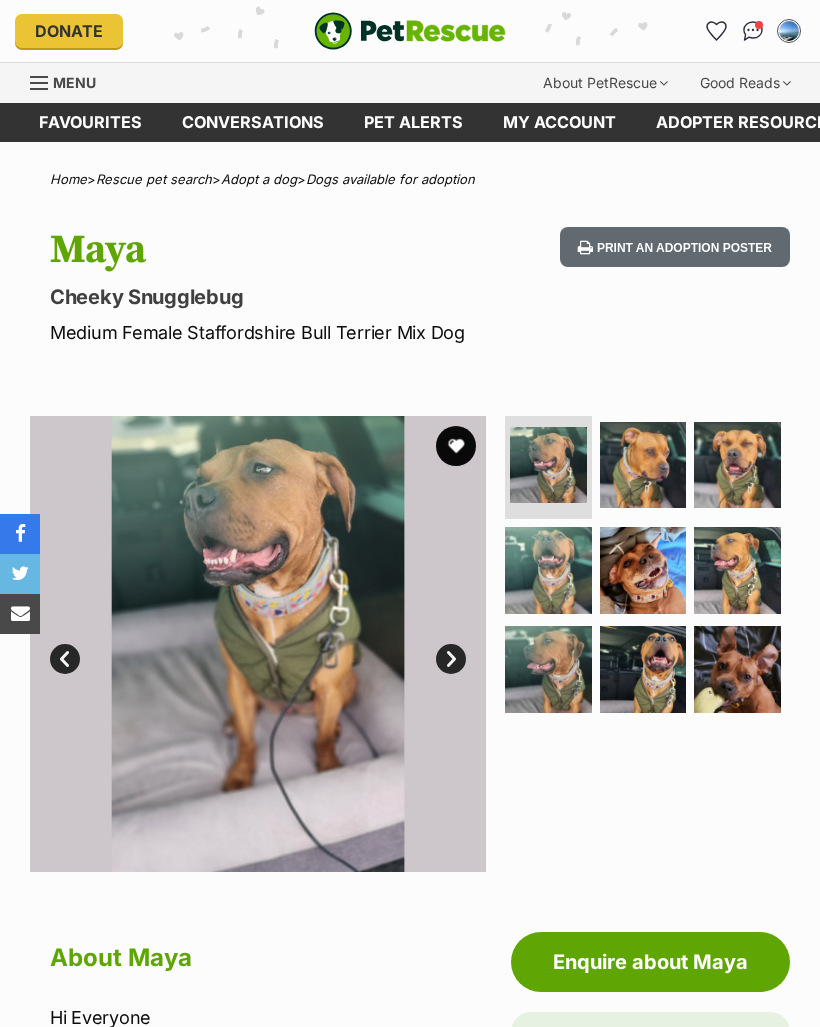 scroll, scrollTop: 0, scrollLeft: 0, axis: both 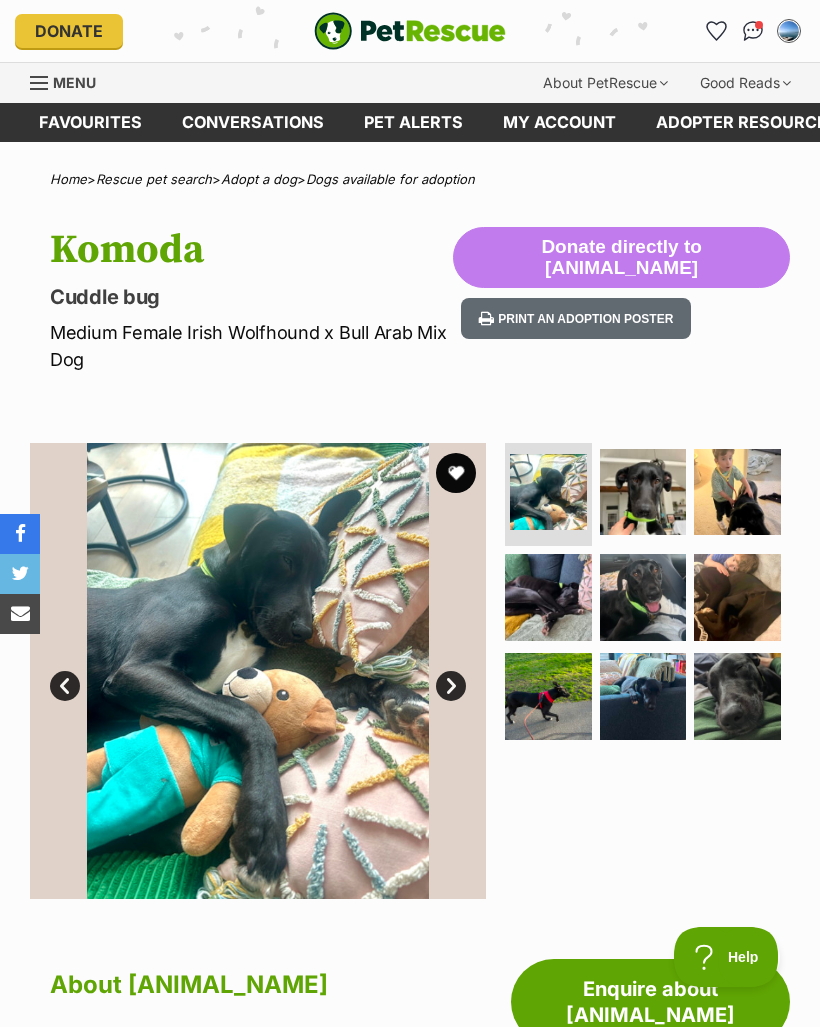 click at bounding box center (643, 492) 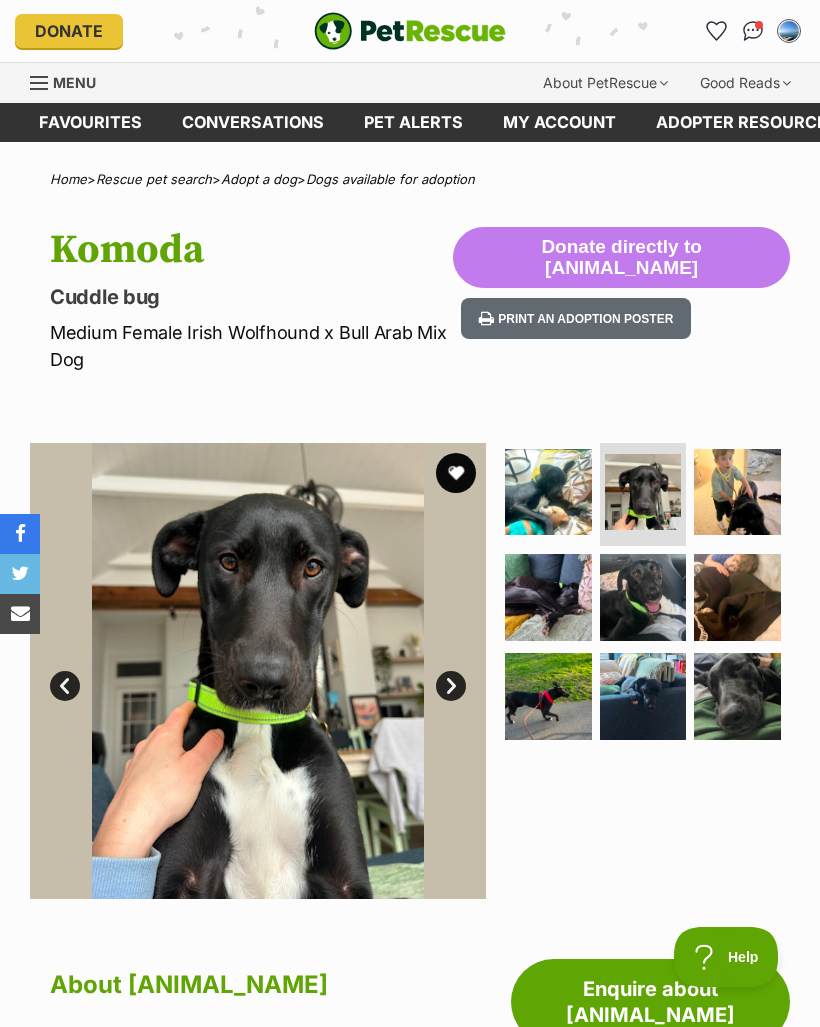 click at bounding box center [548, 597] 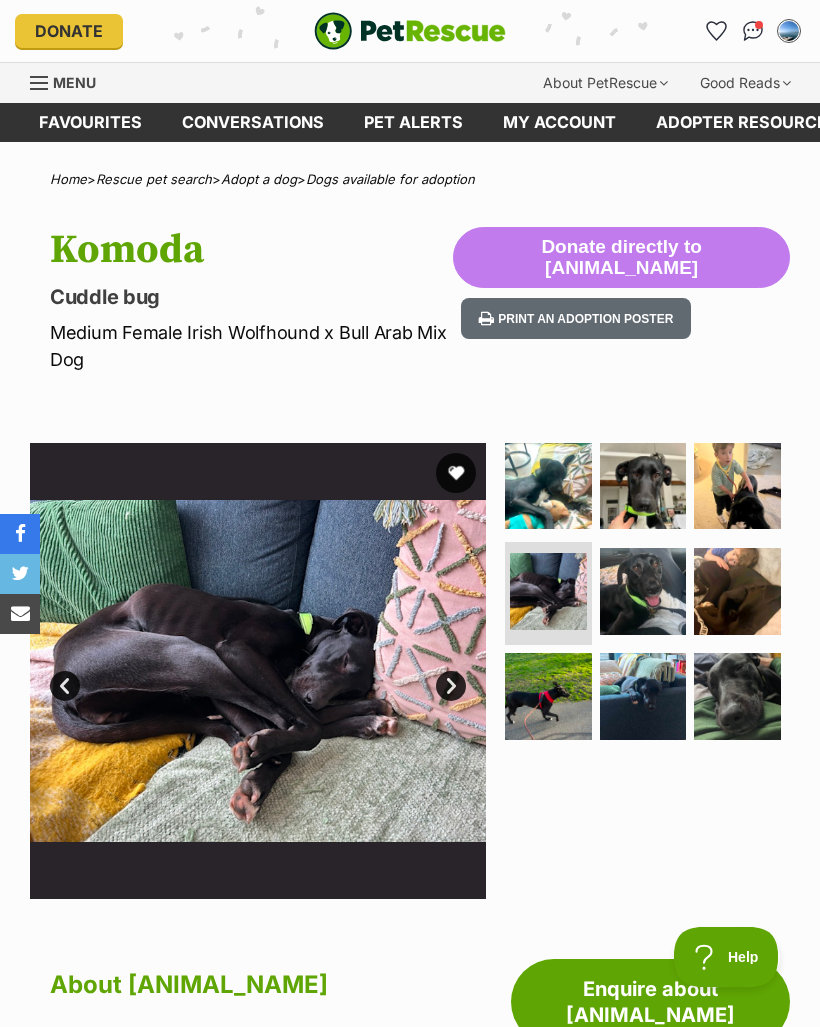 click at bounding box center (737, 486) 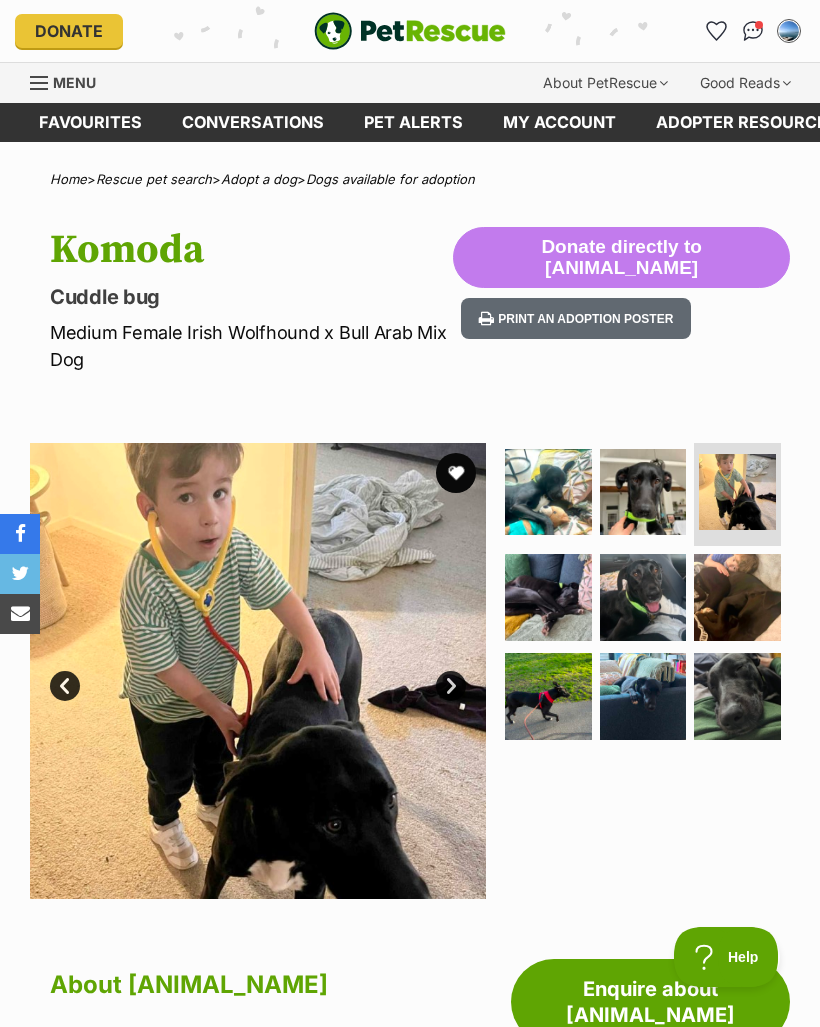 click at bounding box center [643, 597] 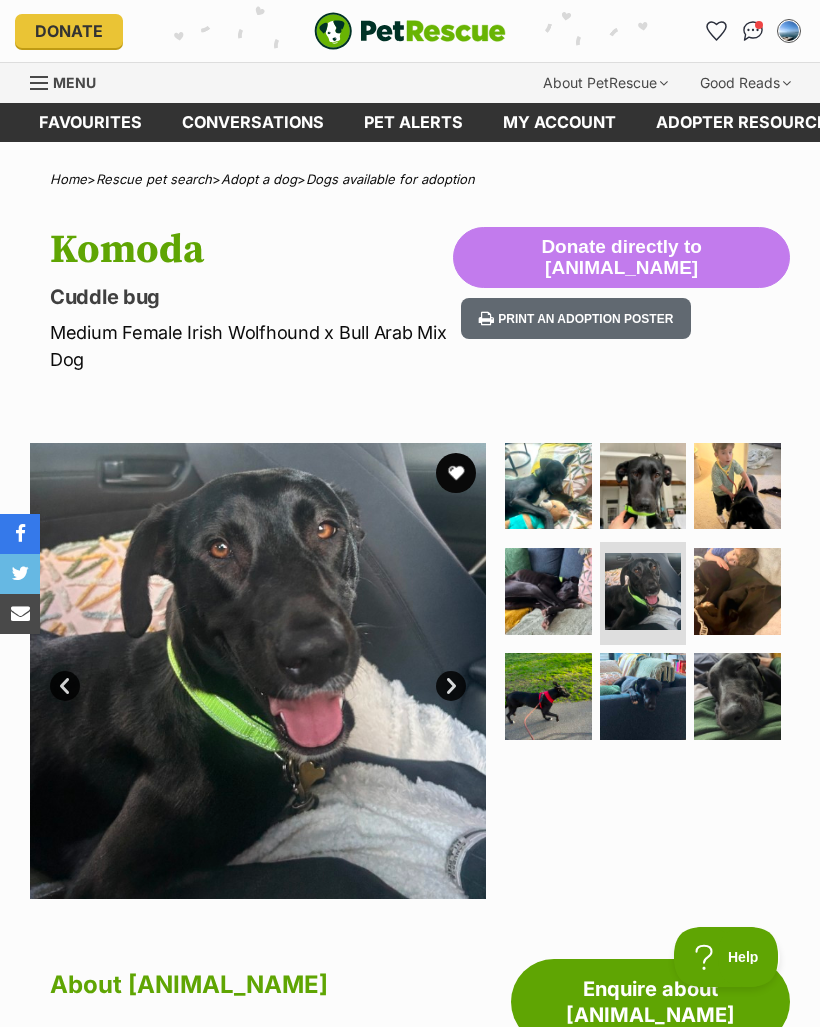 click at bounding box center (548, 591) 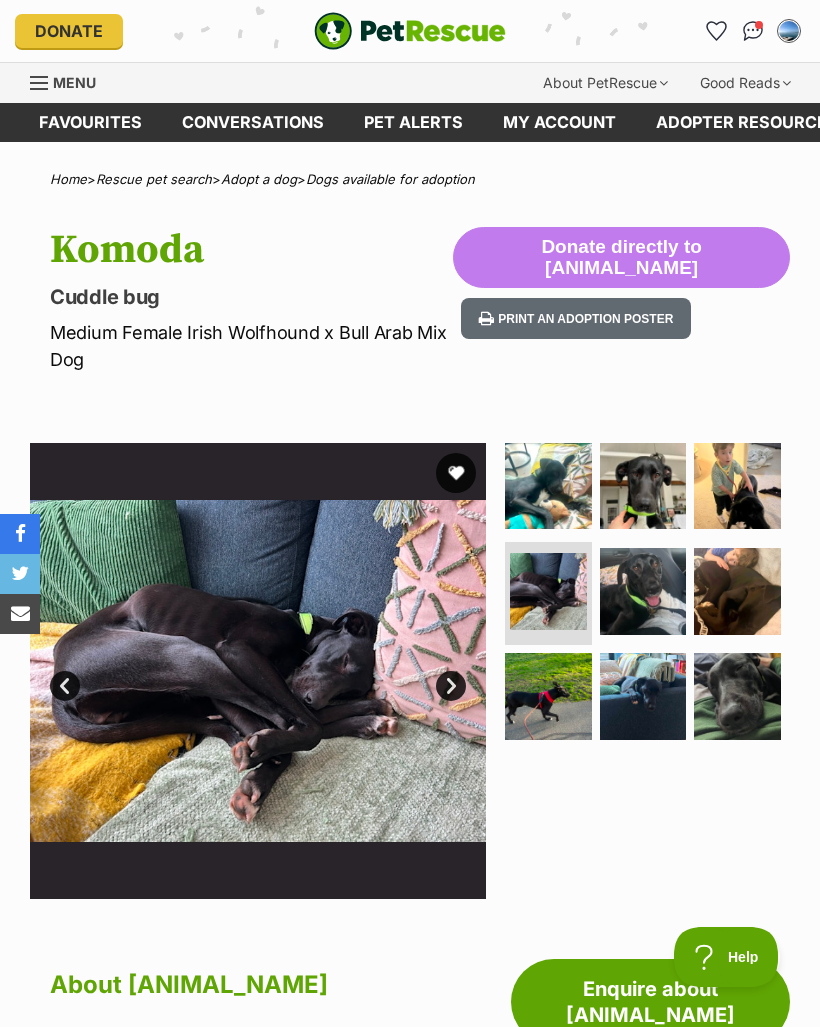 scroll, scrollTop: 0, scrollLeft: 0, axis: both 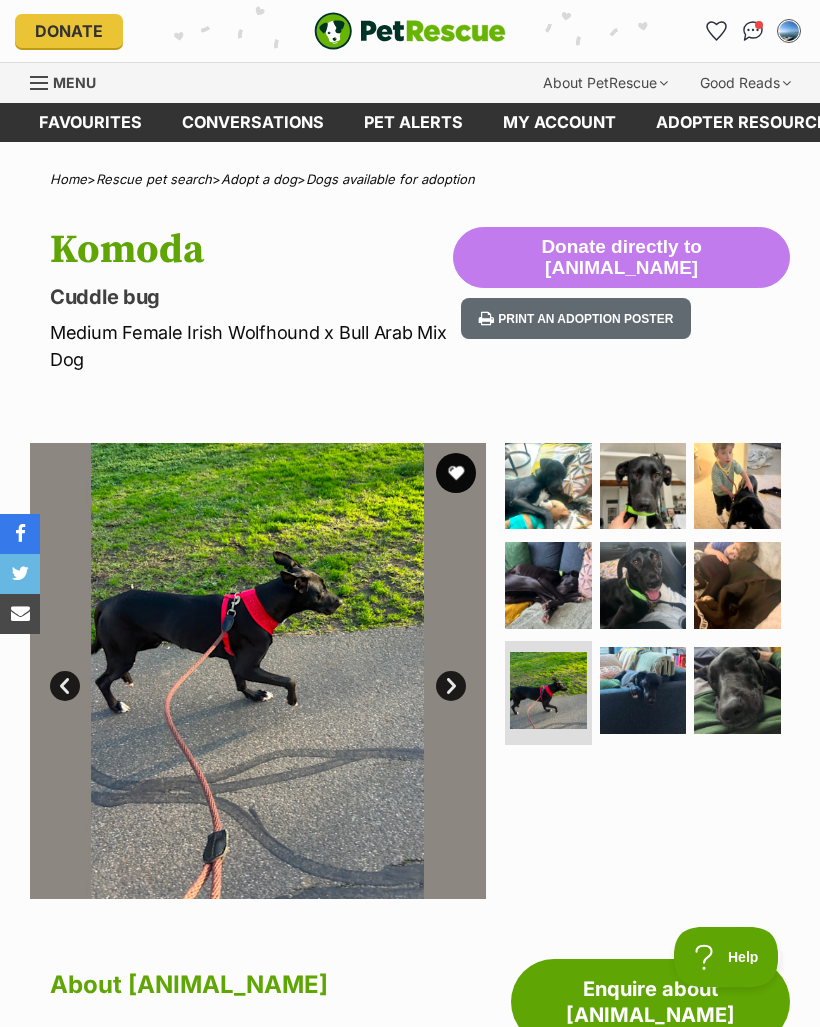 click at bounding box center (643, 690) 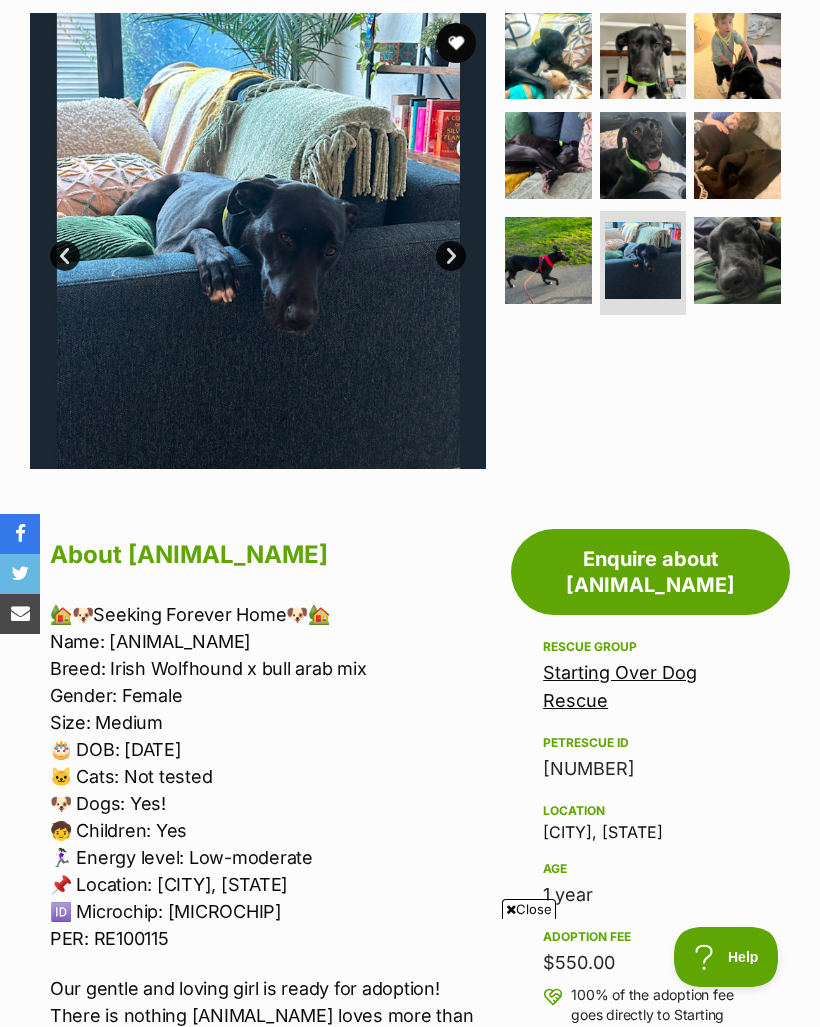 scroll, scrollTop: 368, scrollLeft: 0, axis: vertical 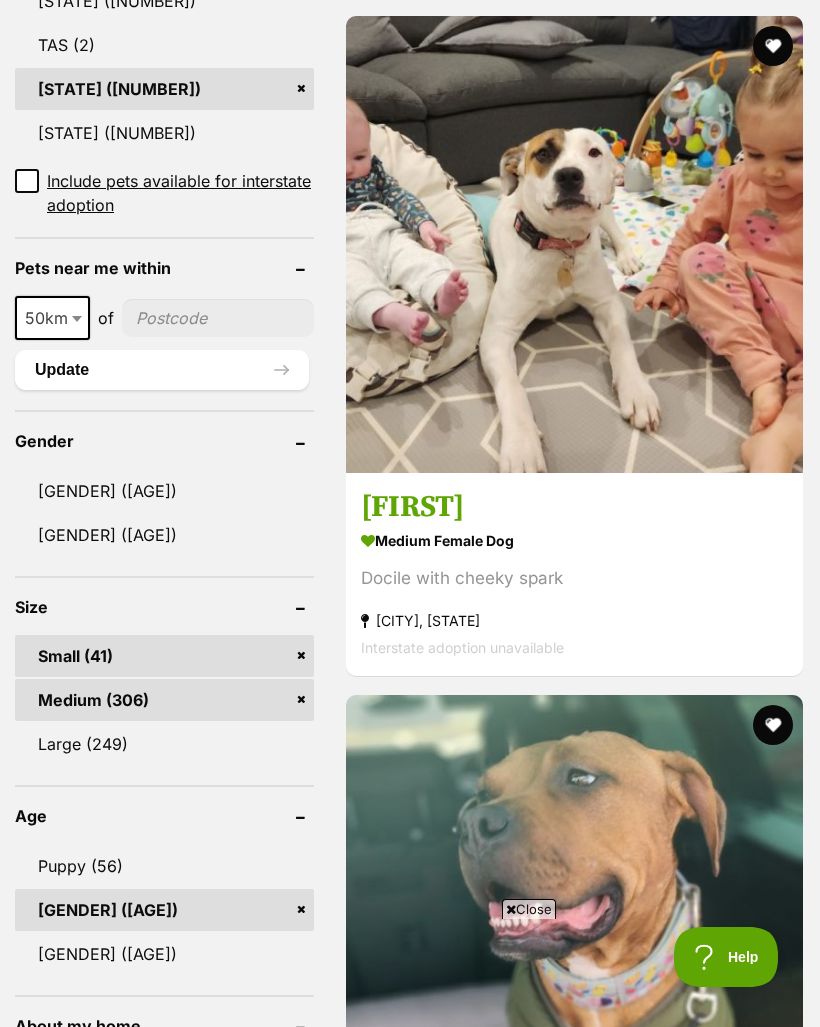 click on "🐶 [FIRST] 🐶" at bounding box center (574, 3222) 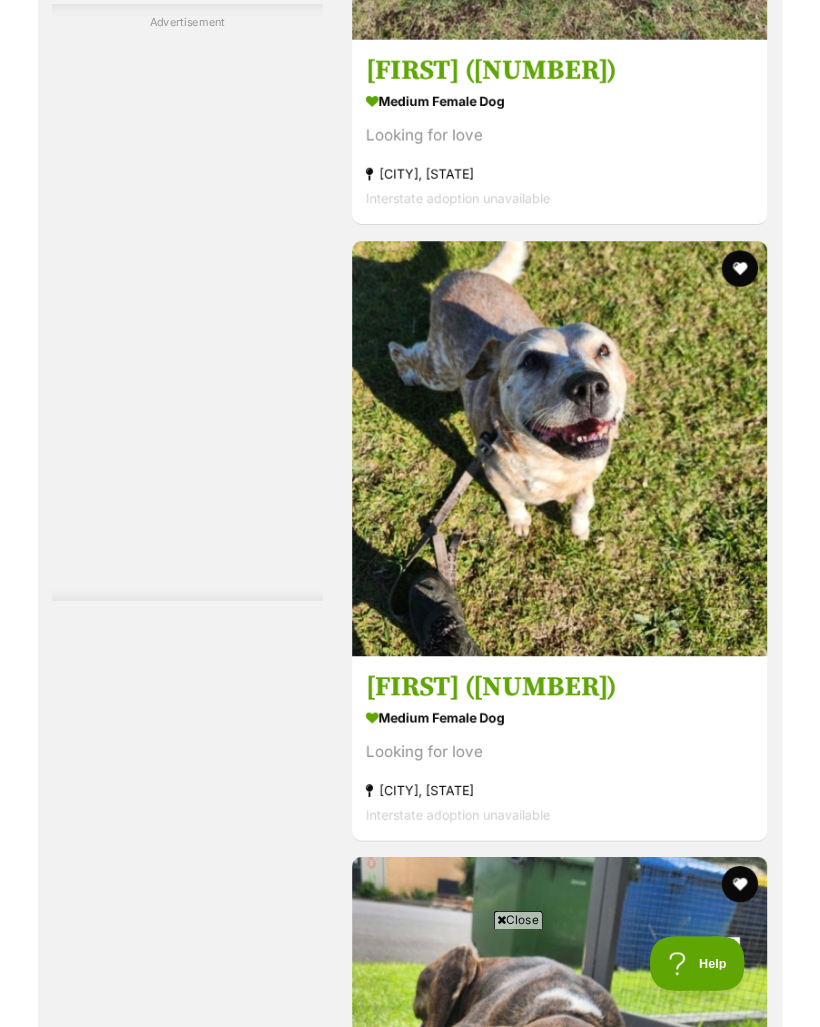 scroll, scrollTop: 11057, scrollLeft: 0, axis: vertical 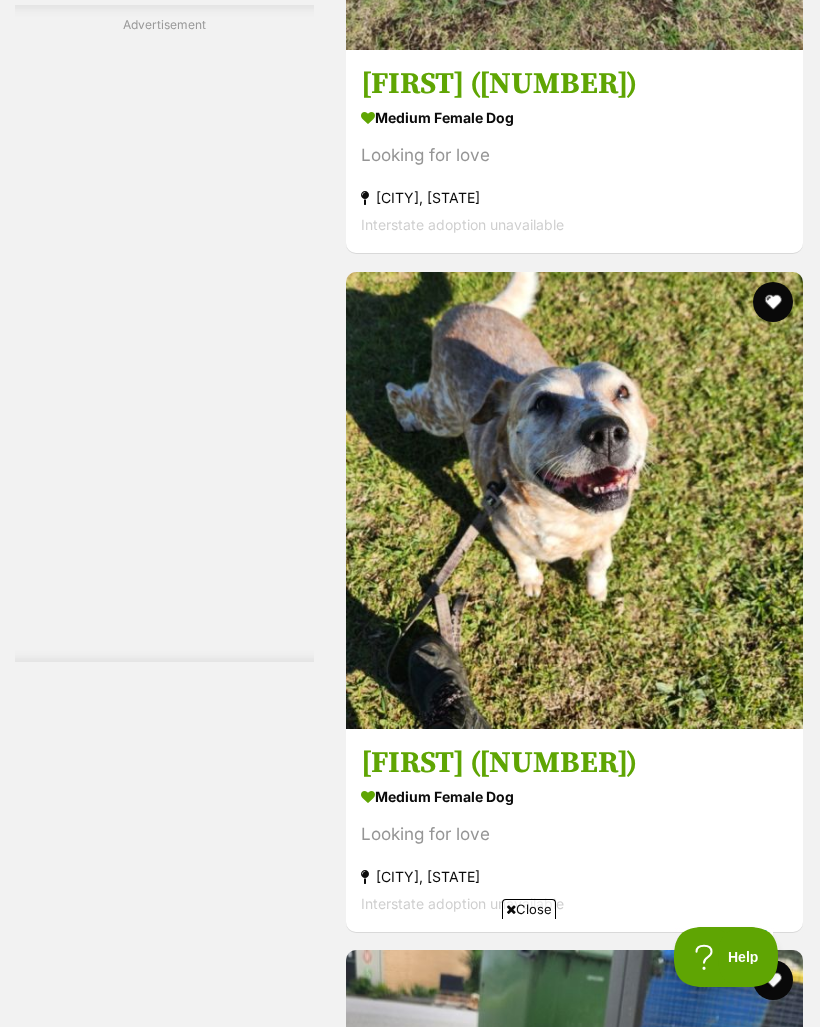 click on "Happy and Loves Cuddles" at bounding box center (574, 16926) 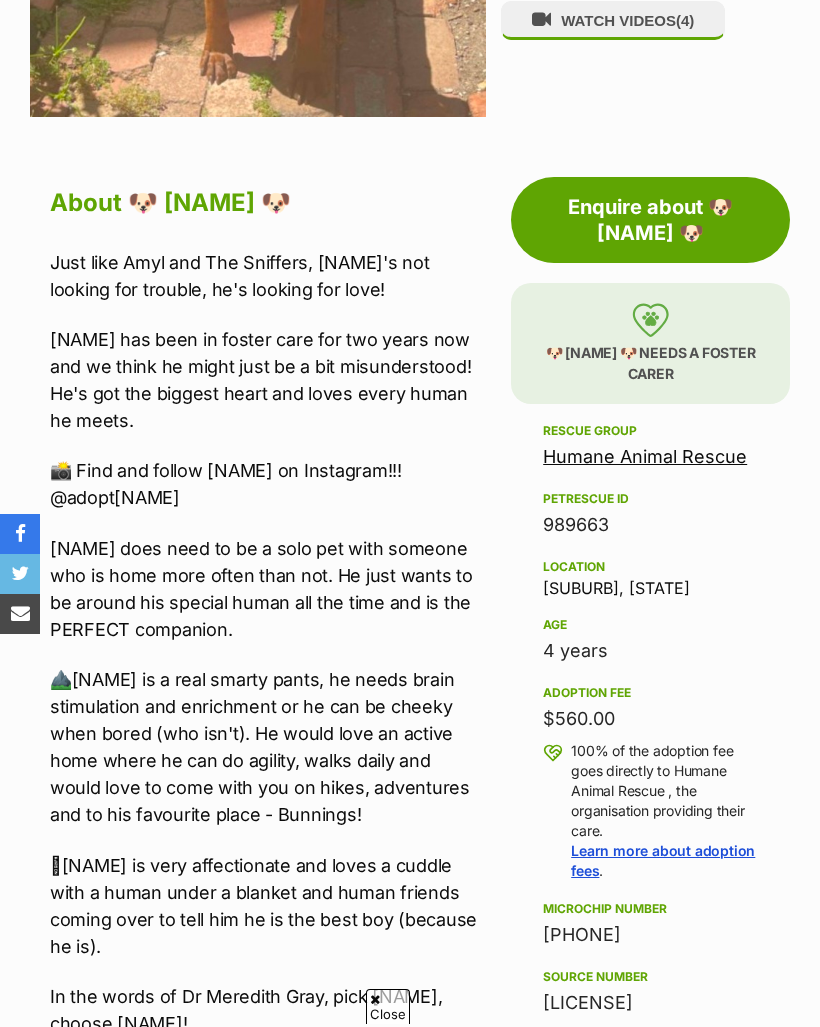 scroll, scrollTop: 0, scrollLeft: 0, axis: both 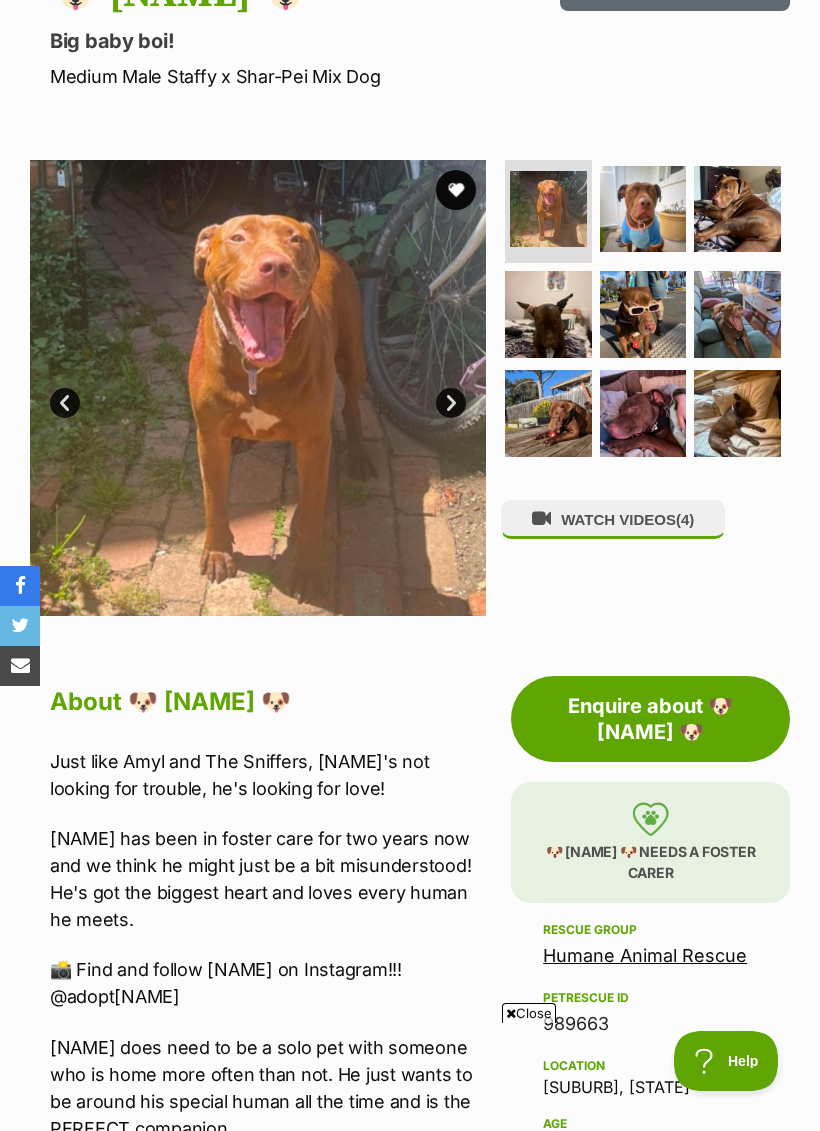 click at bounding box center (643, 209) 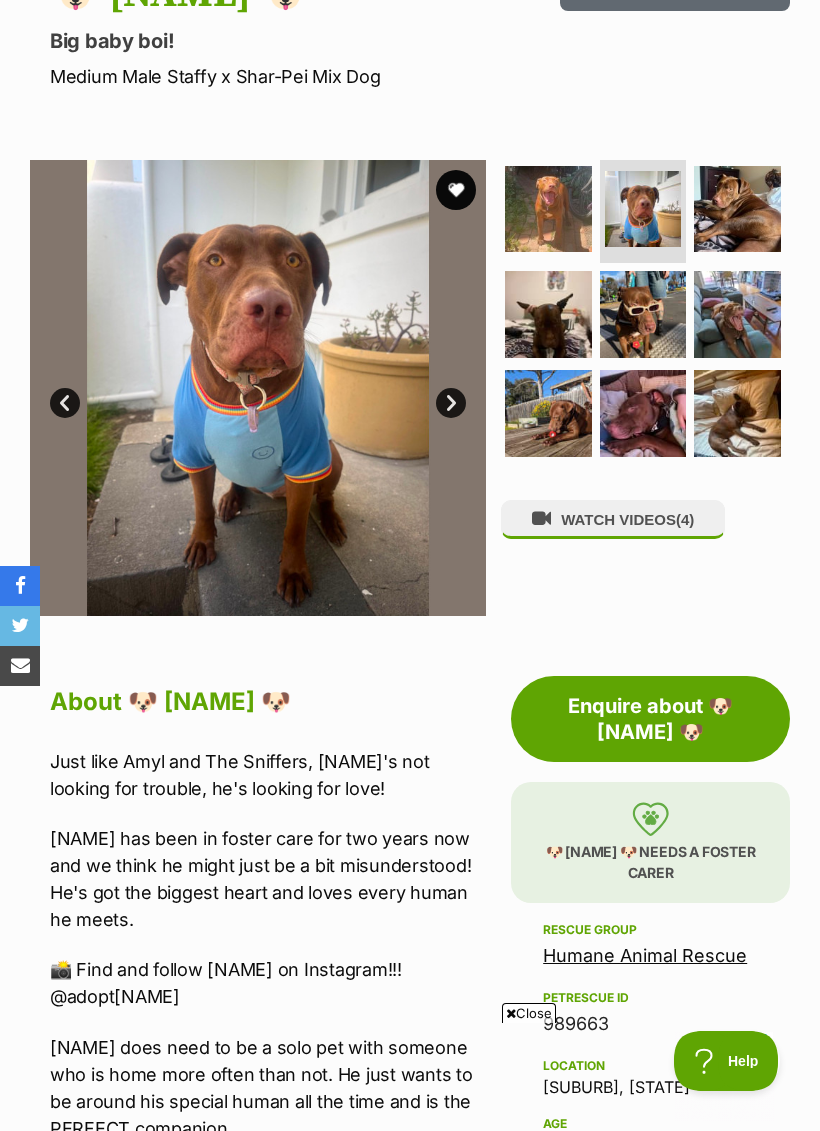 click at bounding box center (258, 388) 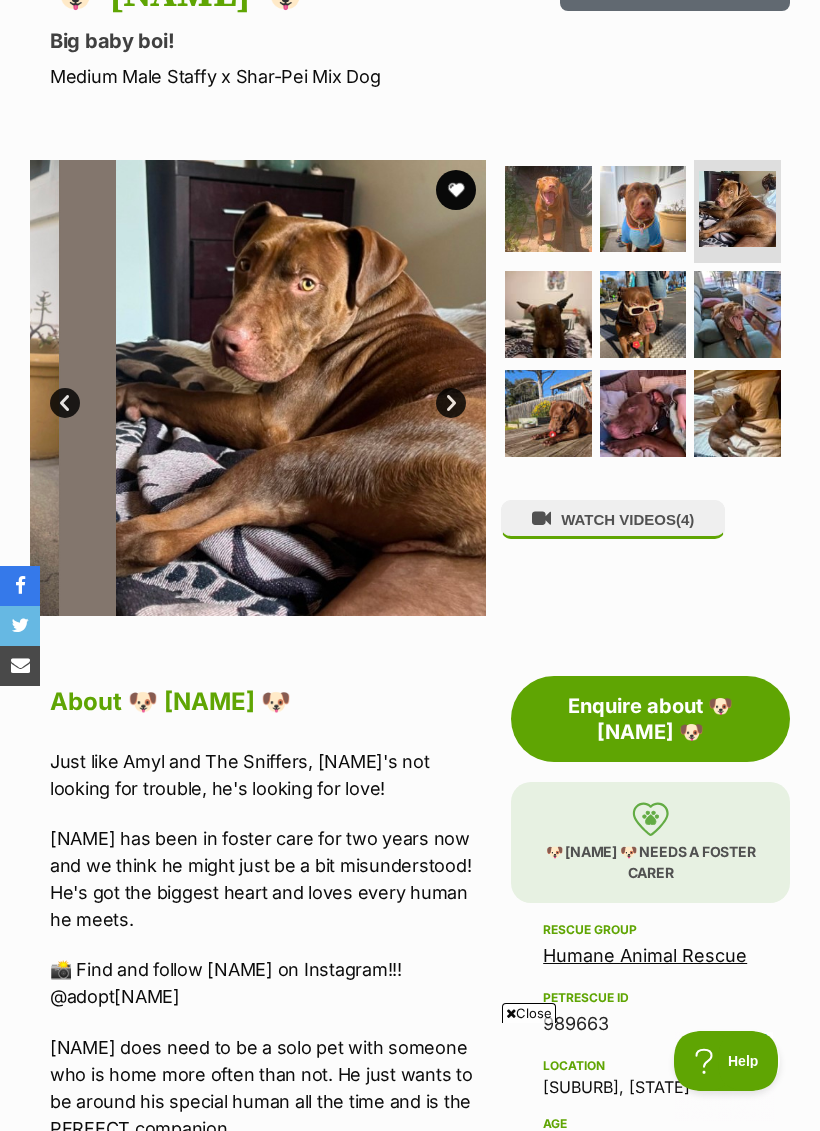 click at bounding box center [643, 314] 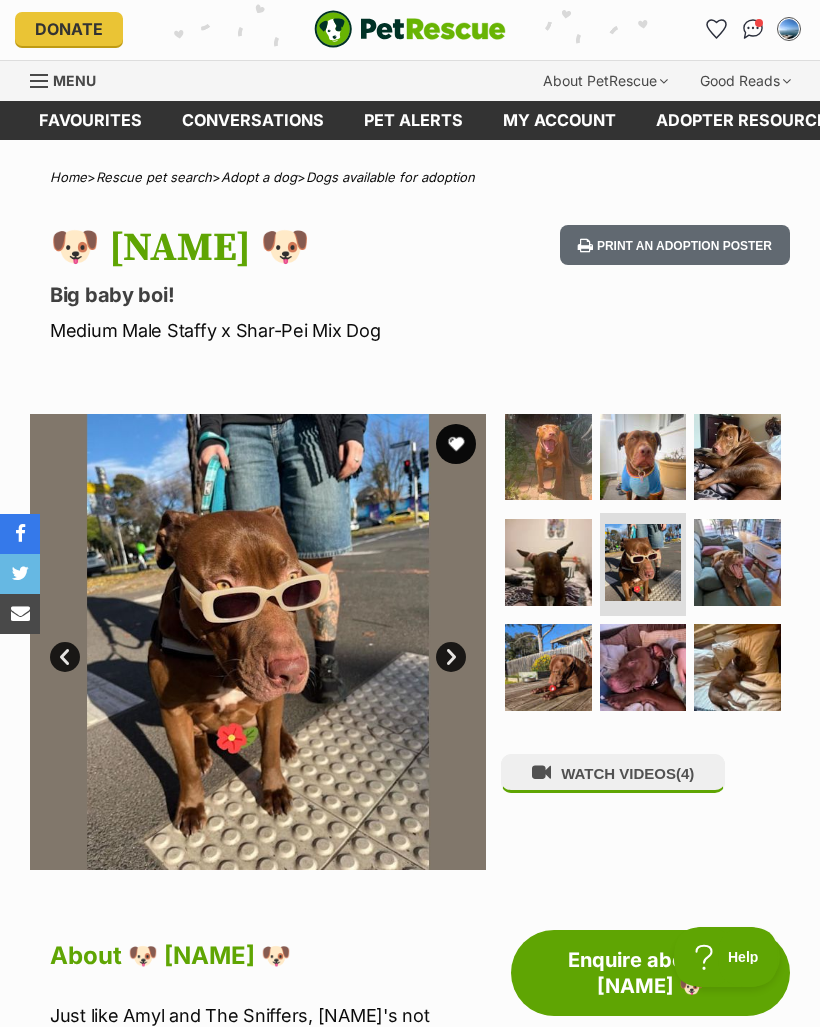 scroll, scrollTop: 0, scrollLeft: 0, axis: both 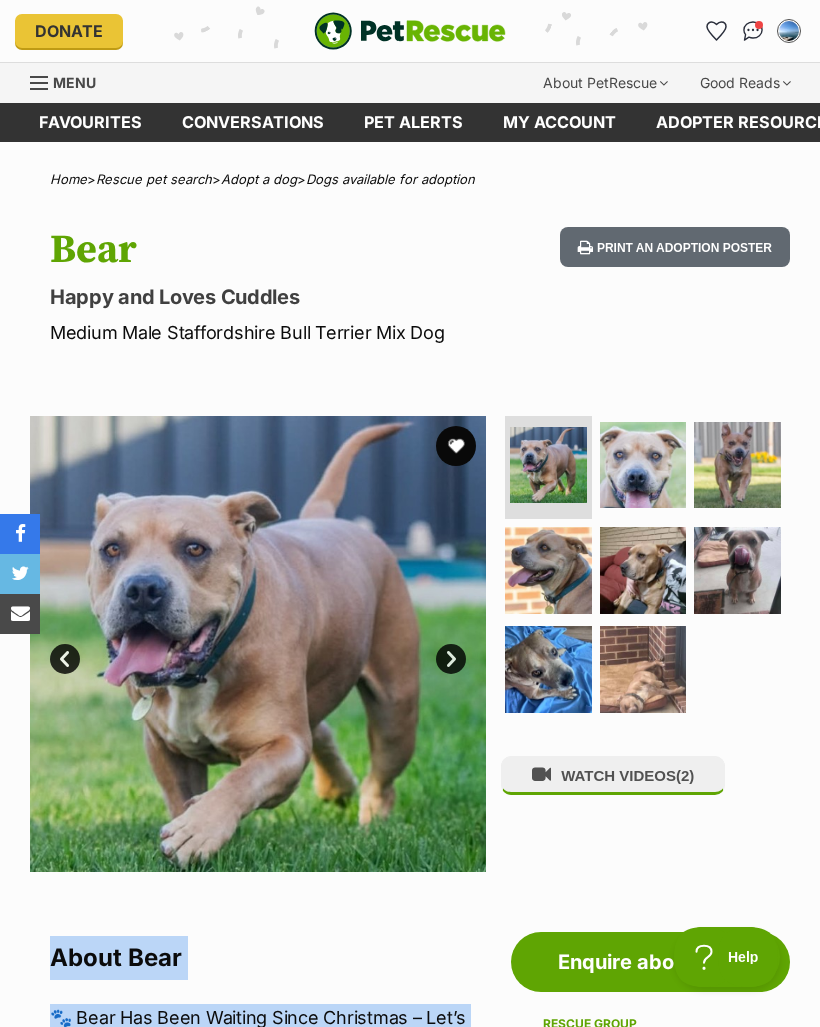 click at bounding box center [737, 465] 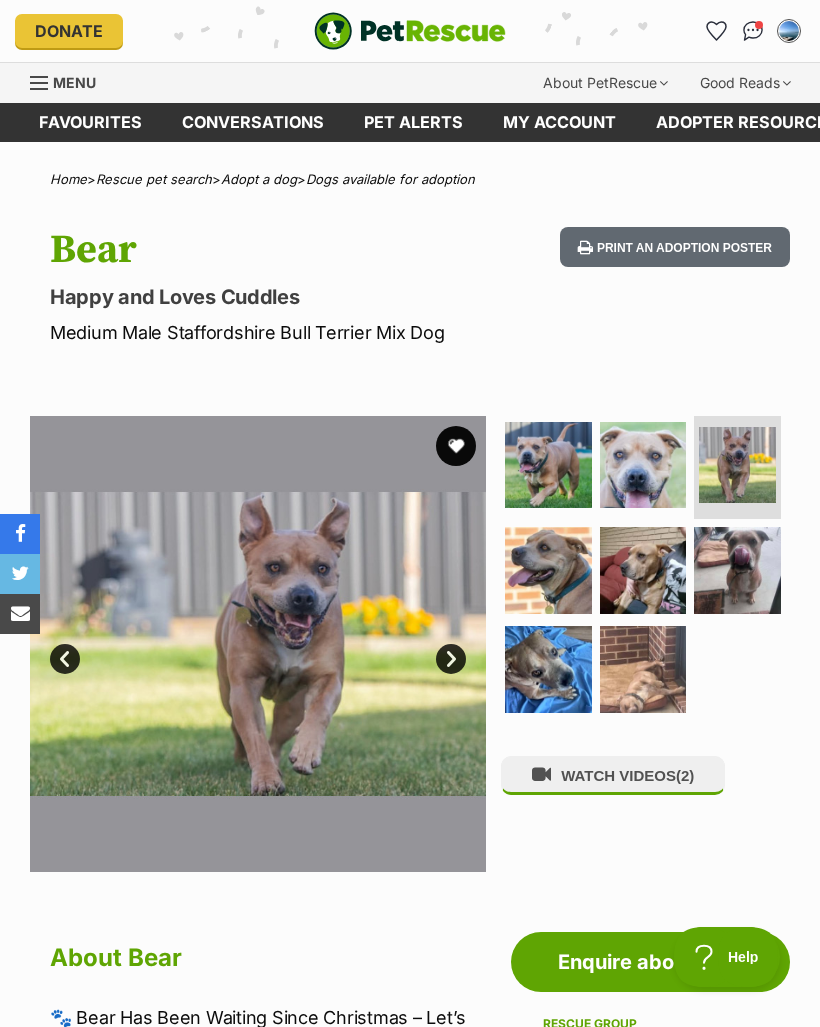 click at bounding box center [548, 570] 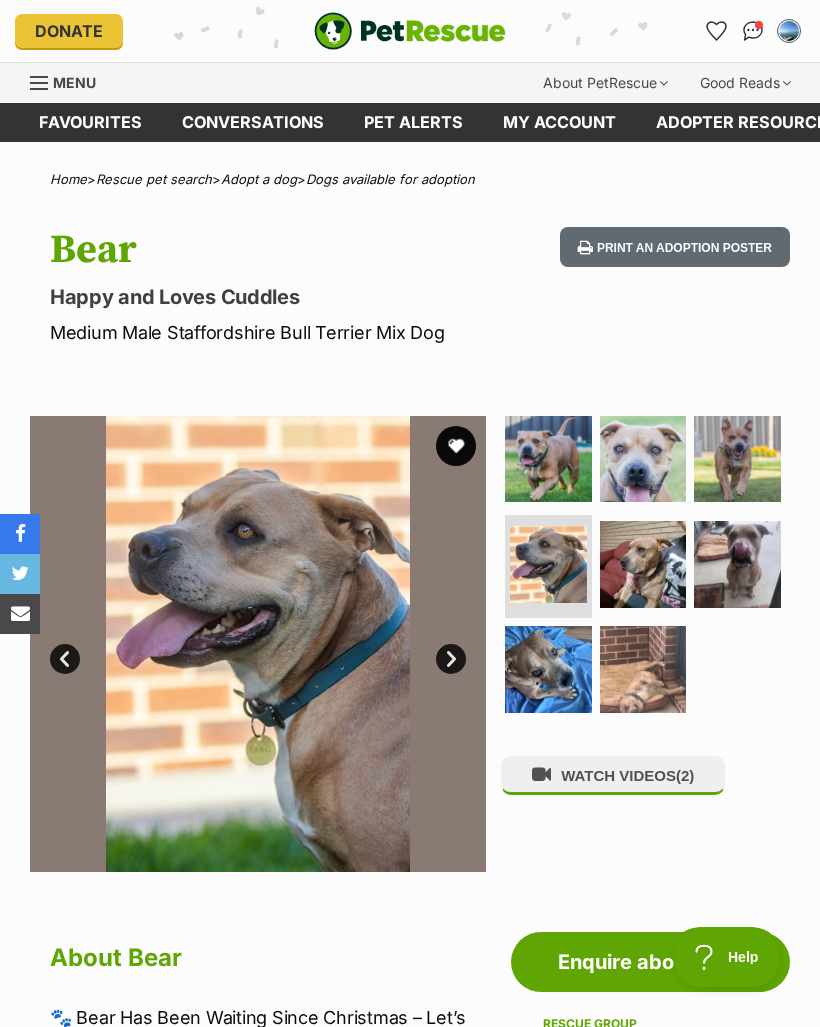 click at bounding box center (548, 669) 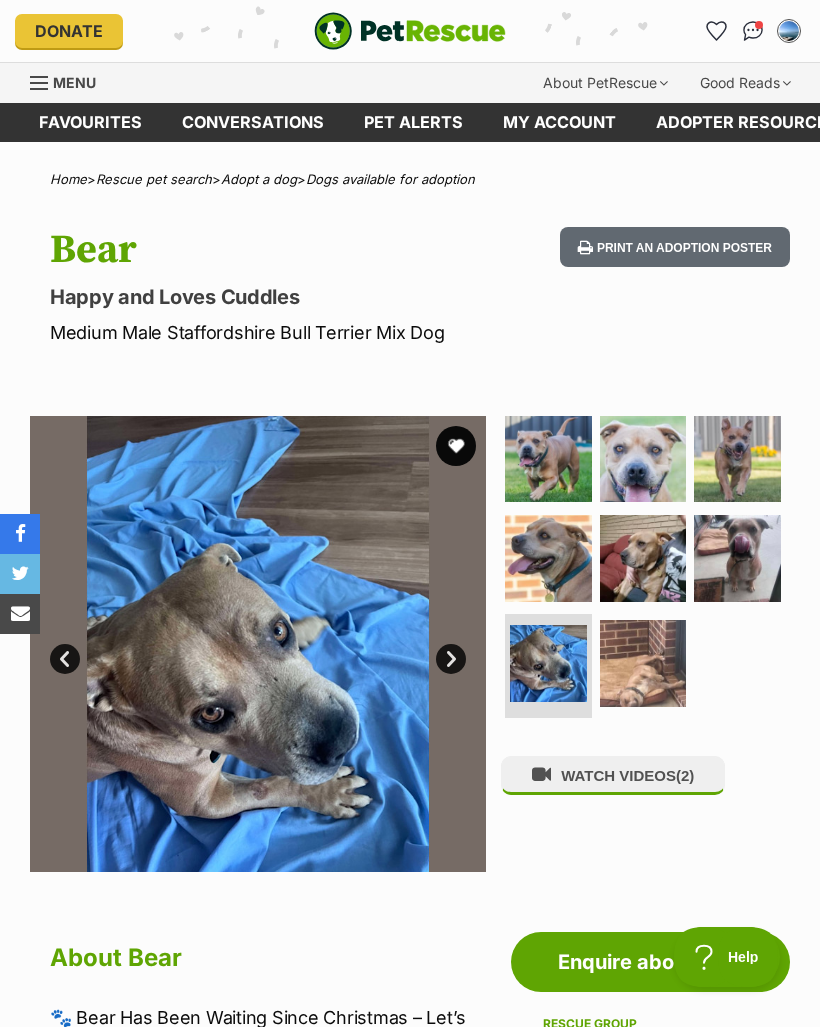 click at bounding box center [643, 663] 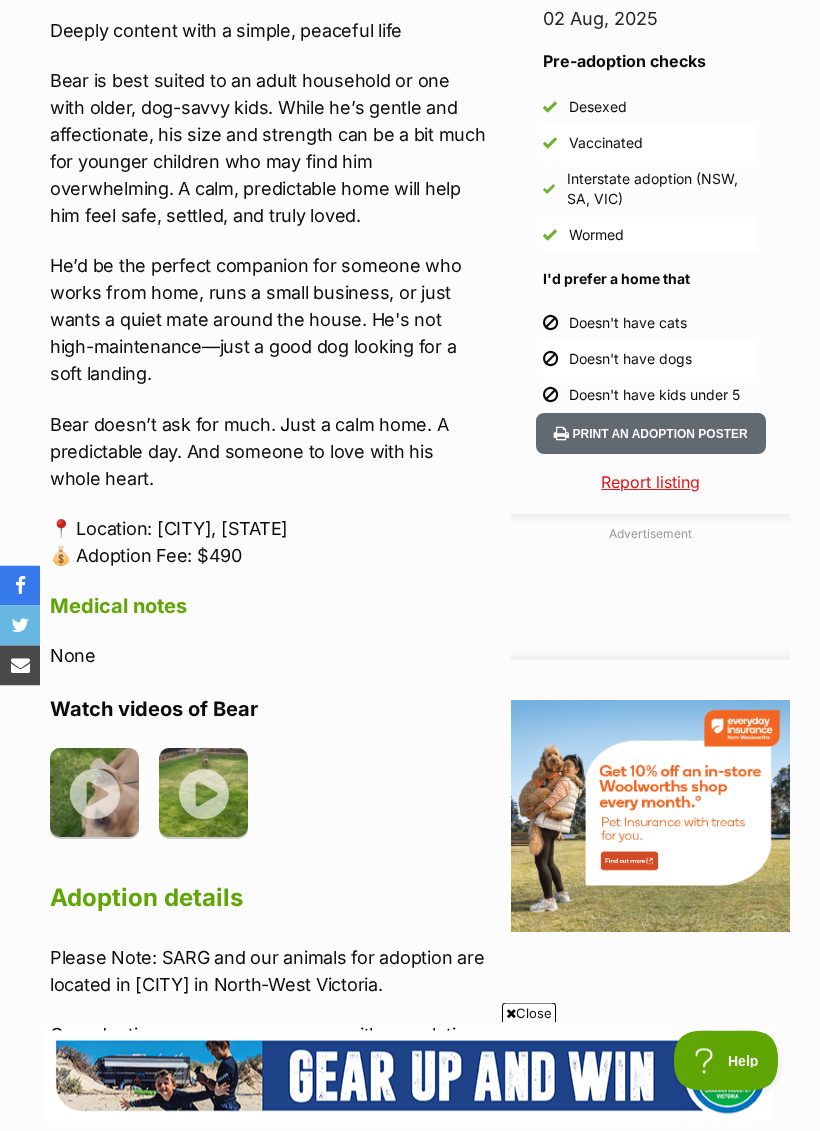 scroll, scrollTop: 1741, scrollLeft: 0, axis: vertical 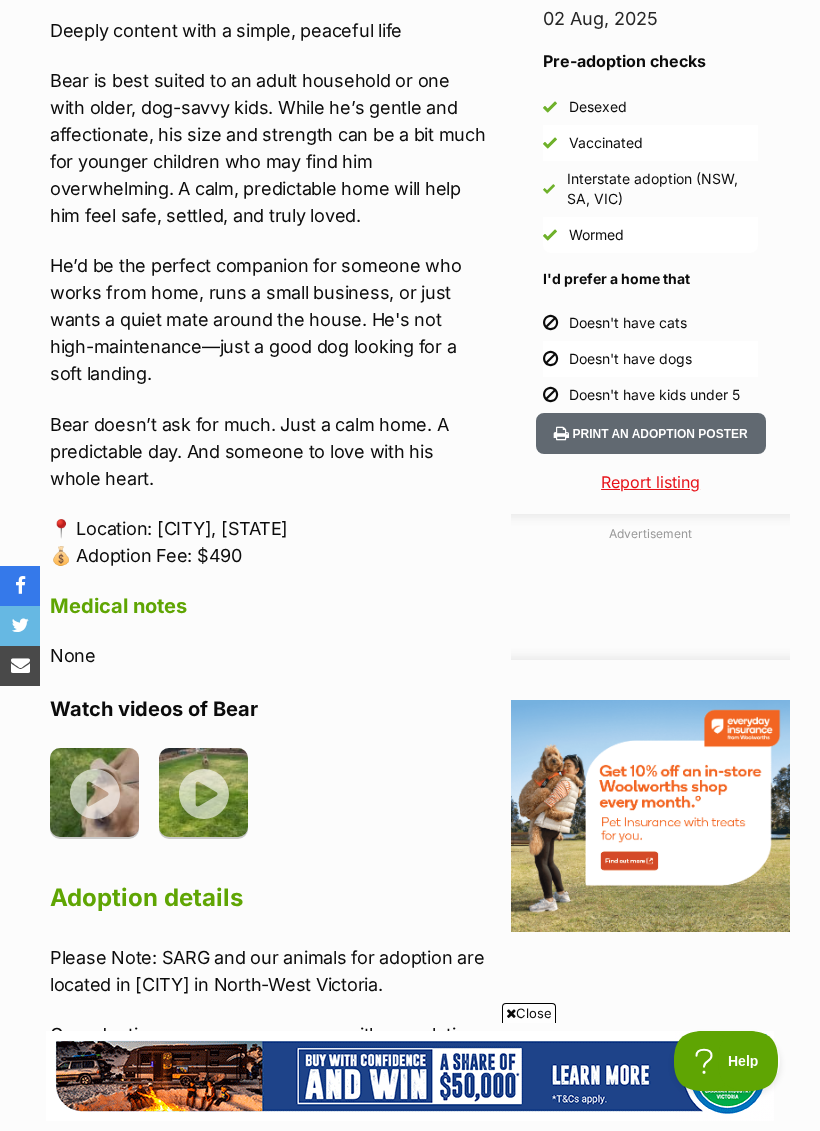 click at bounding box center (94, 792) 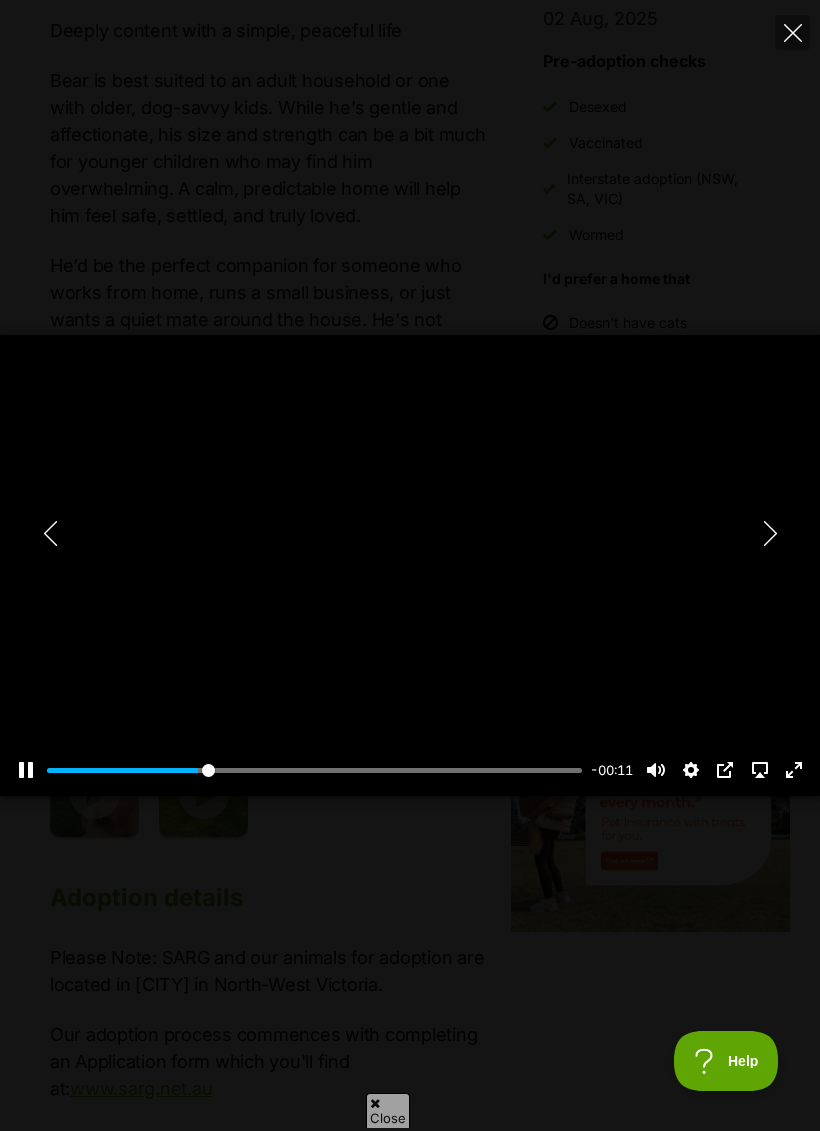 click on "Exit fullscreen Enter fullscreen" at bounding box center [794, 770] 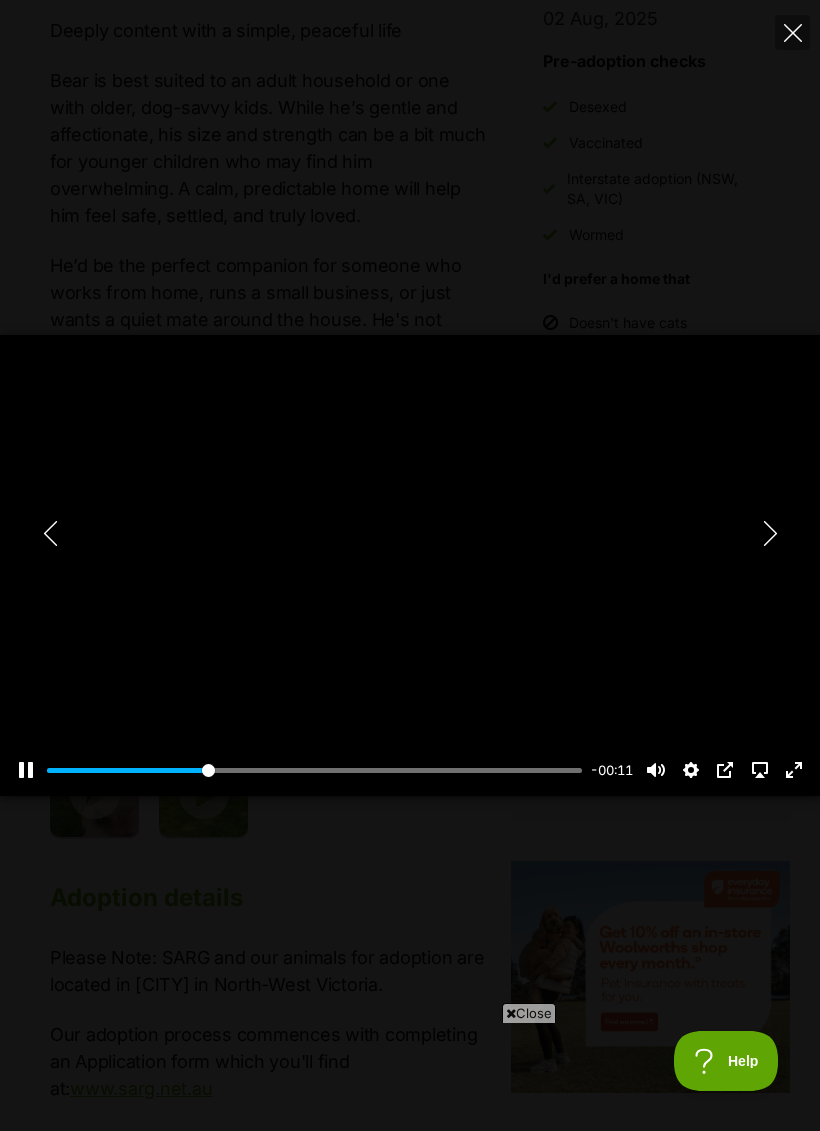 click on "Exit fullscreen Enter fullscreen" at bounding box center [794, 770] 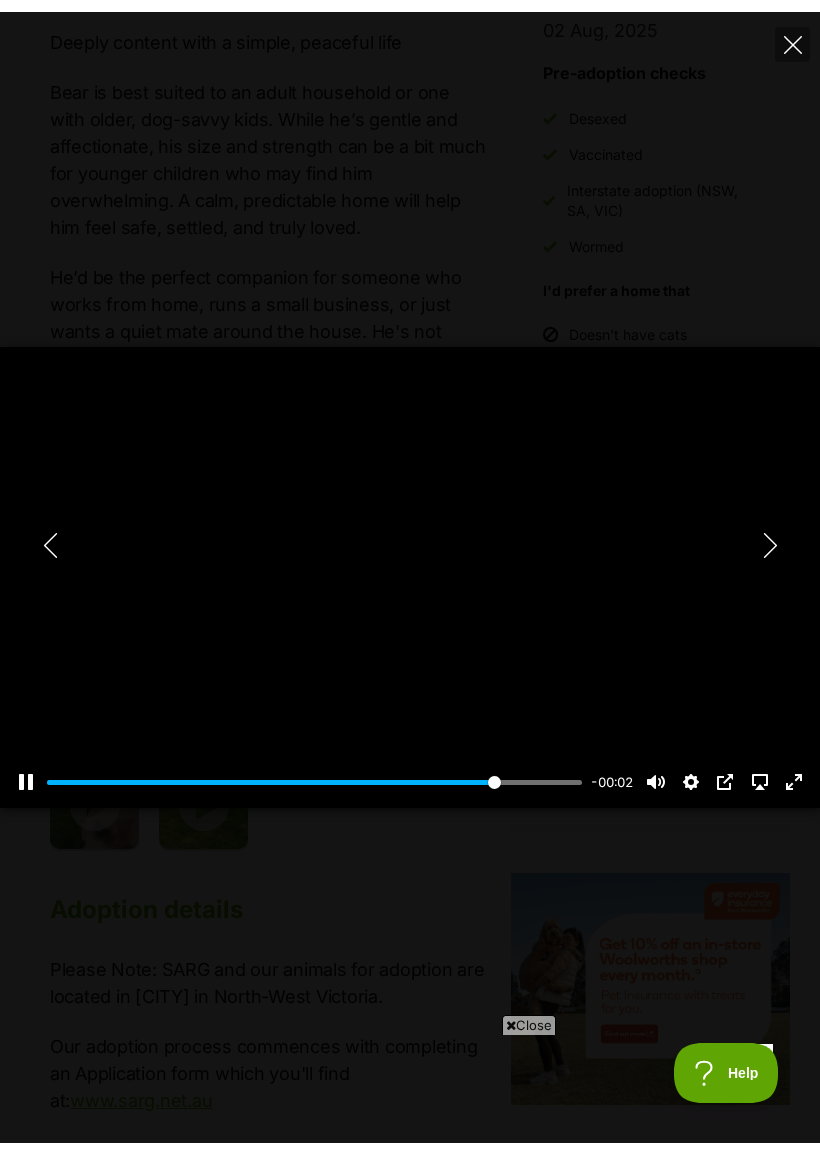 scroll, scrollTop: 0, scrollLeft: 0, axis: both 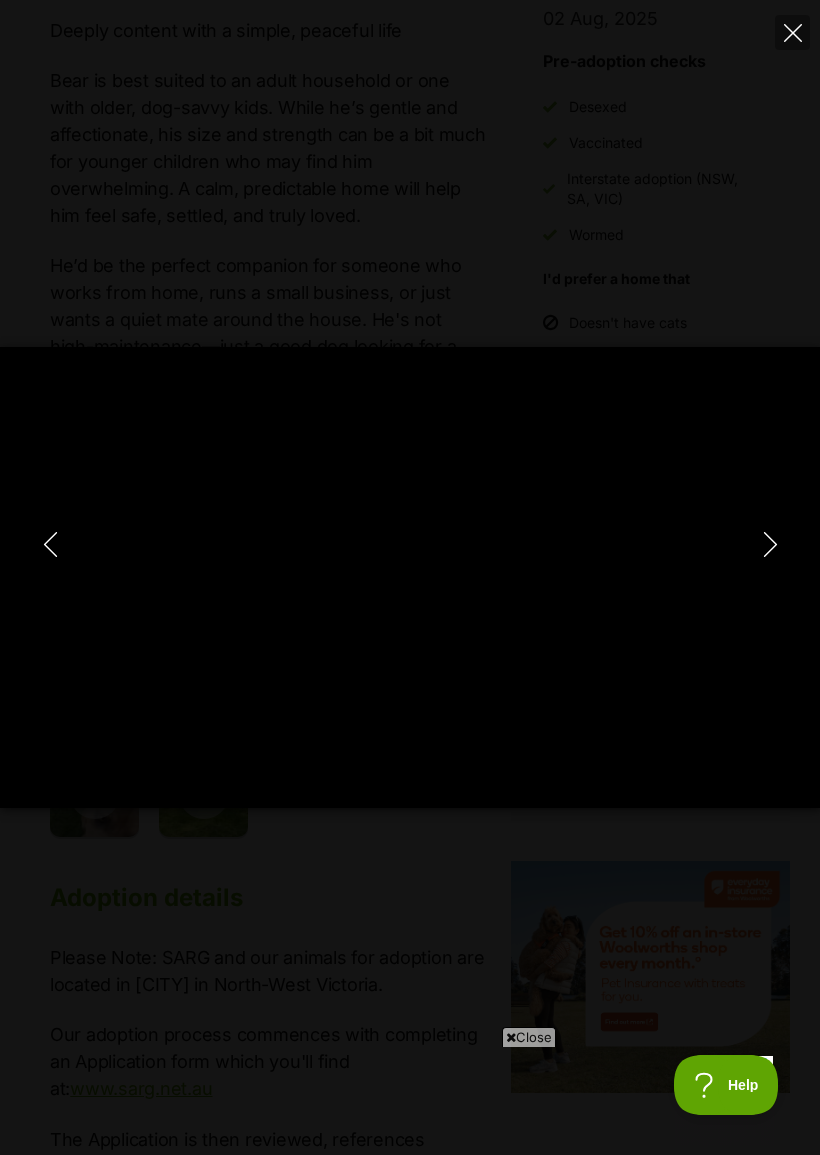 type on "100" 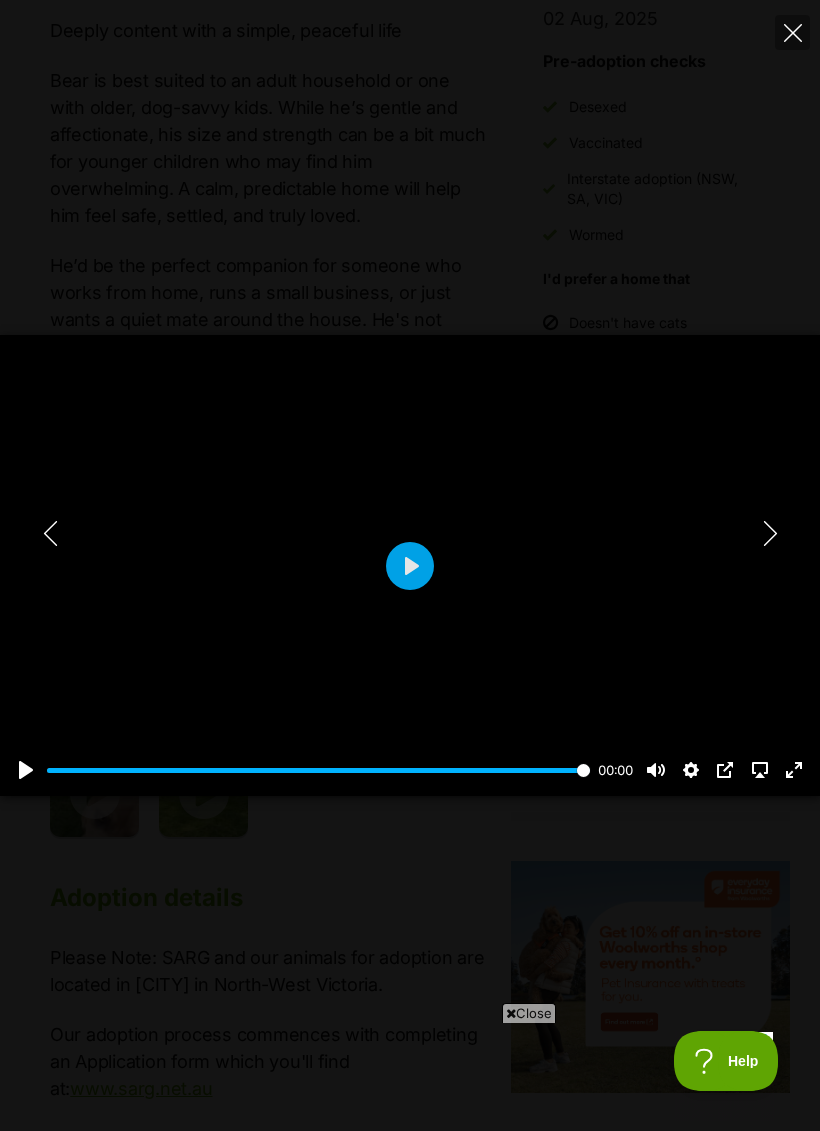 click 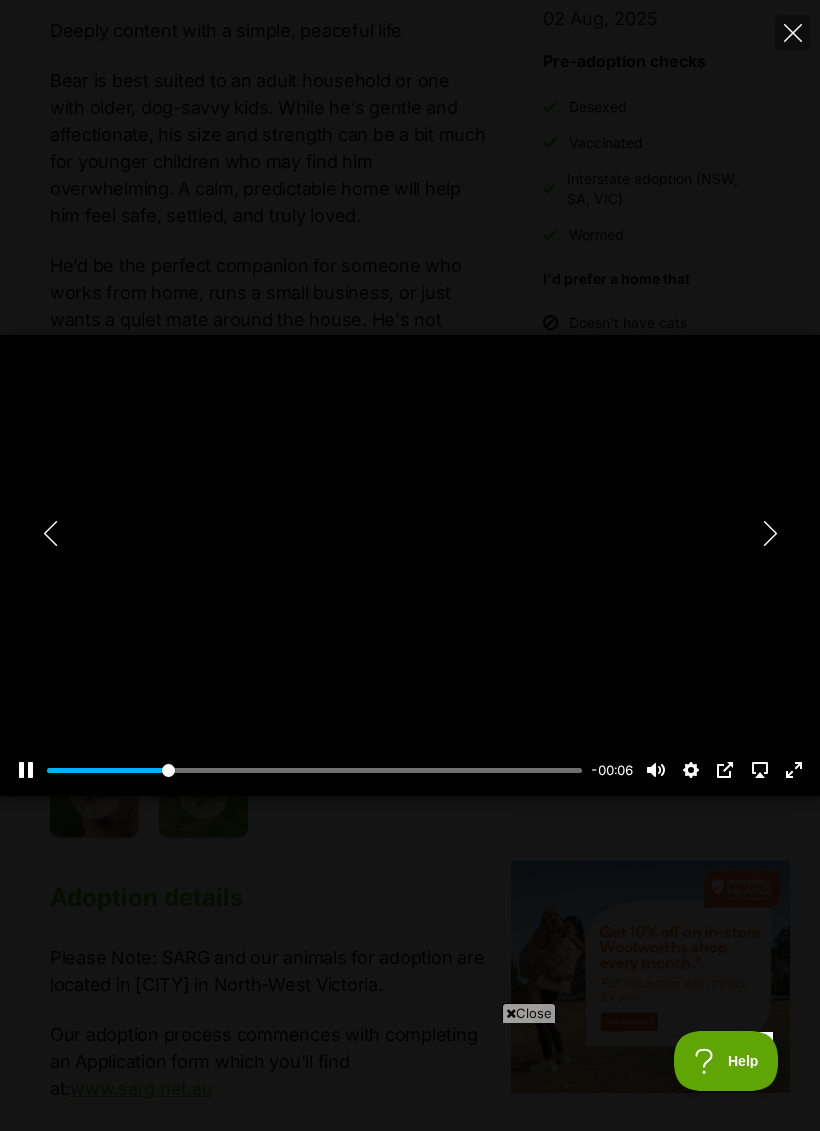 click on "Exit fullscreen Enter fullscreen" at bounding box center (794, 770) 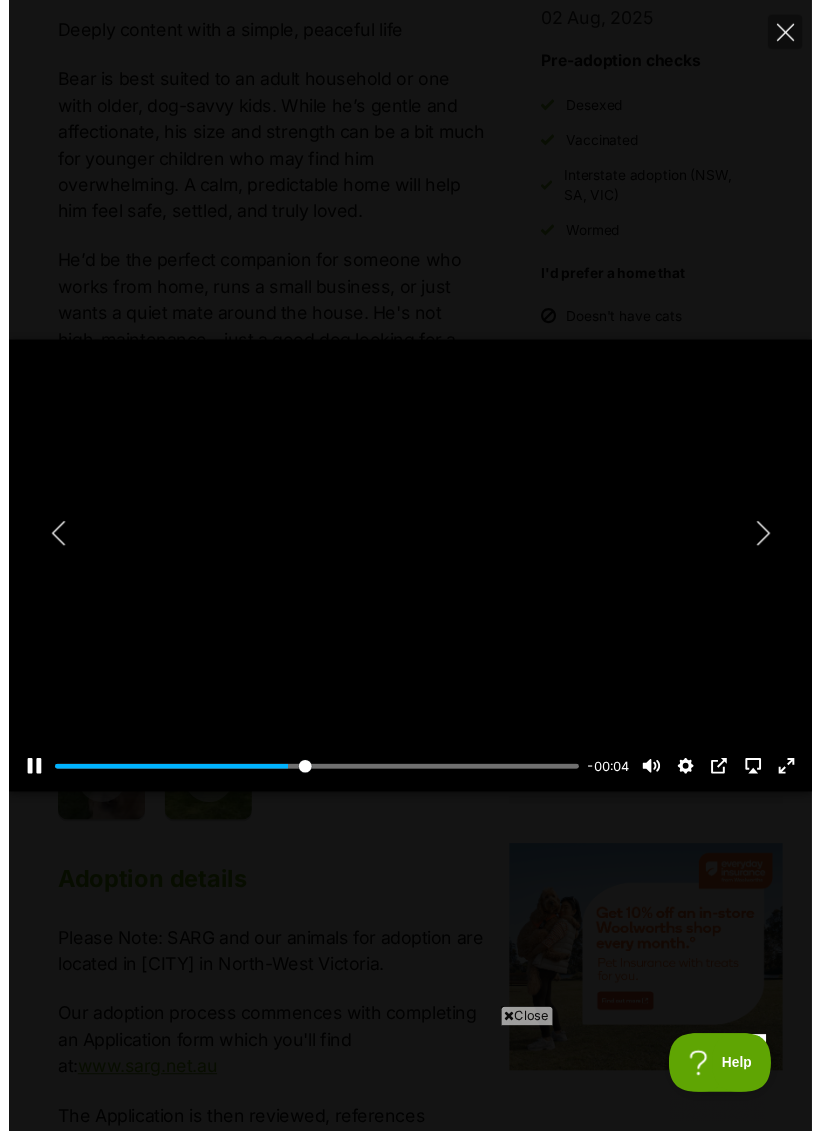 scroll, scrollTop: 0, scrollLeft: 0, axis: both 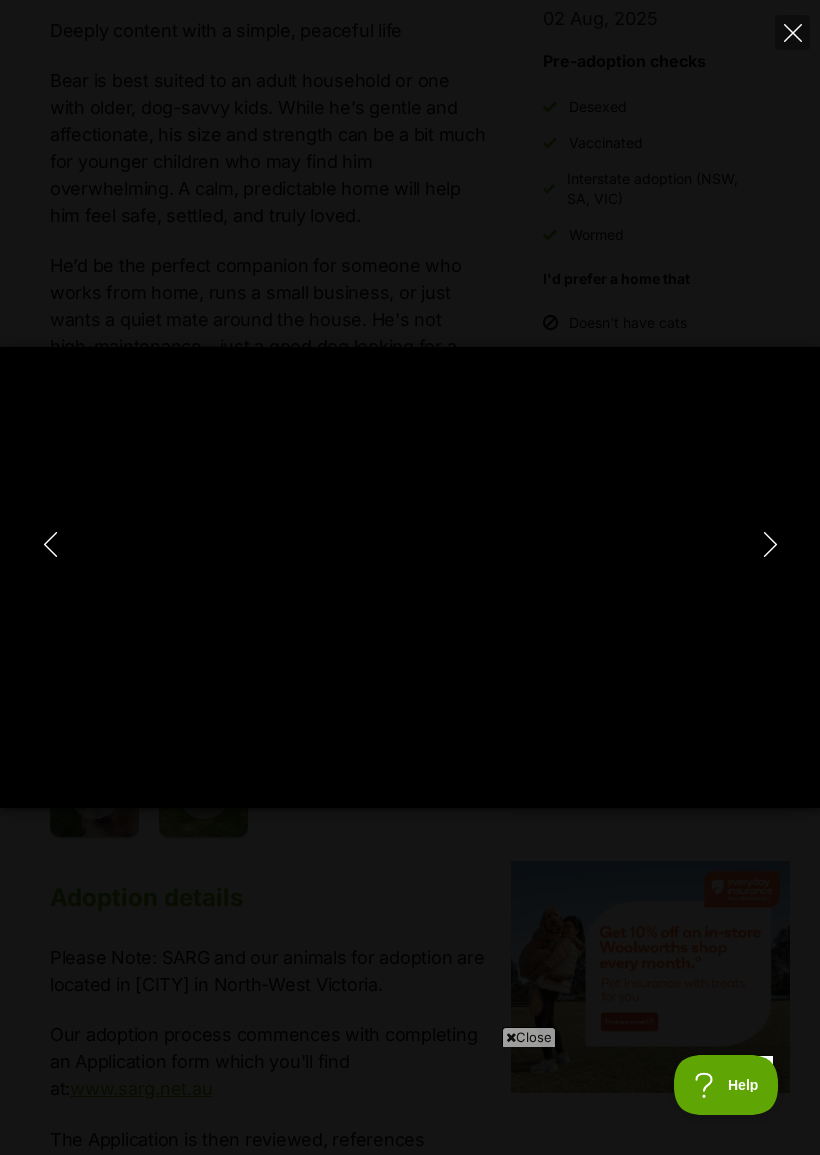 type on "100" 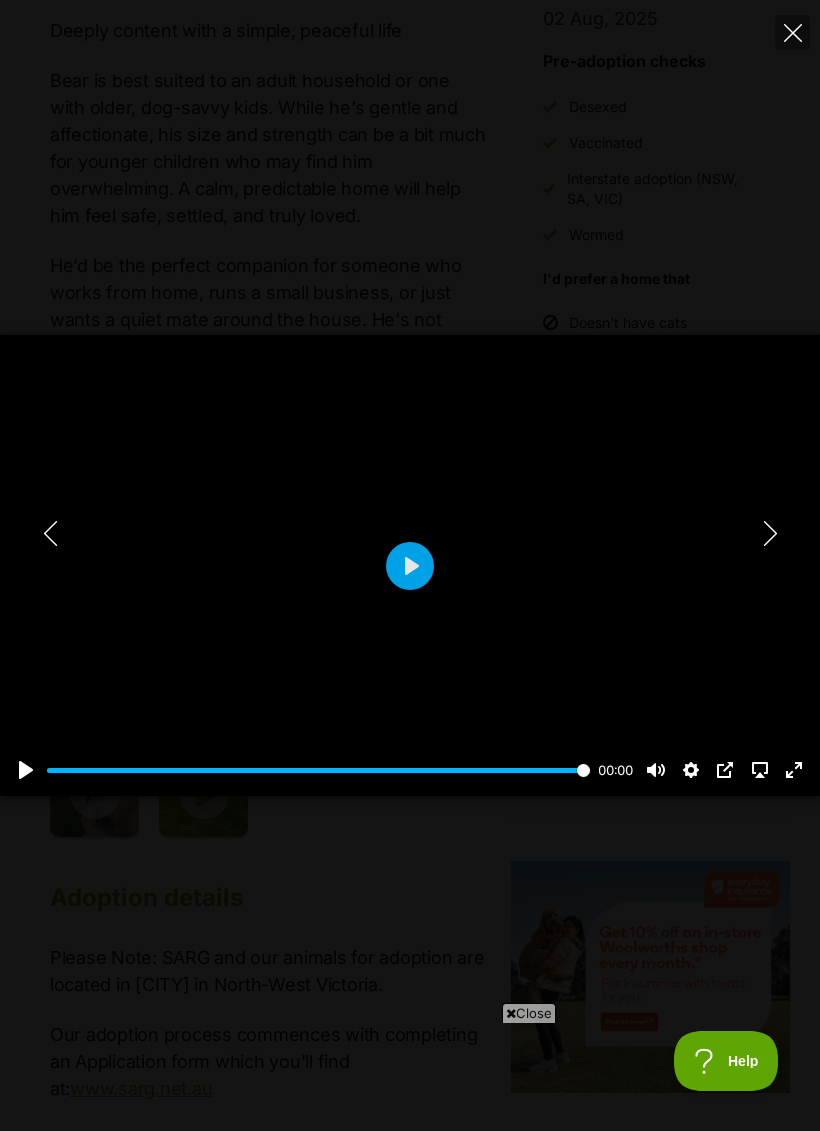 click 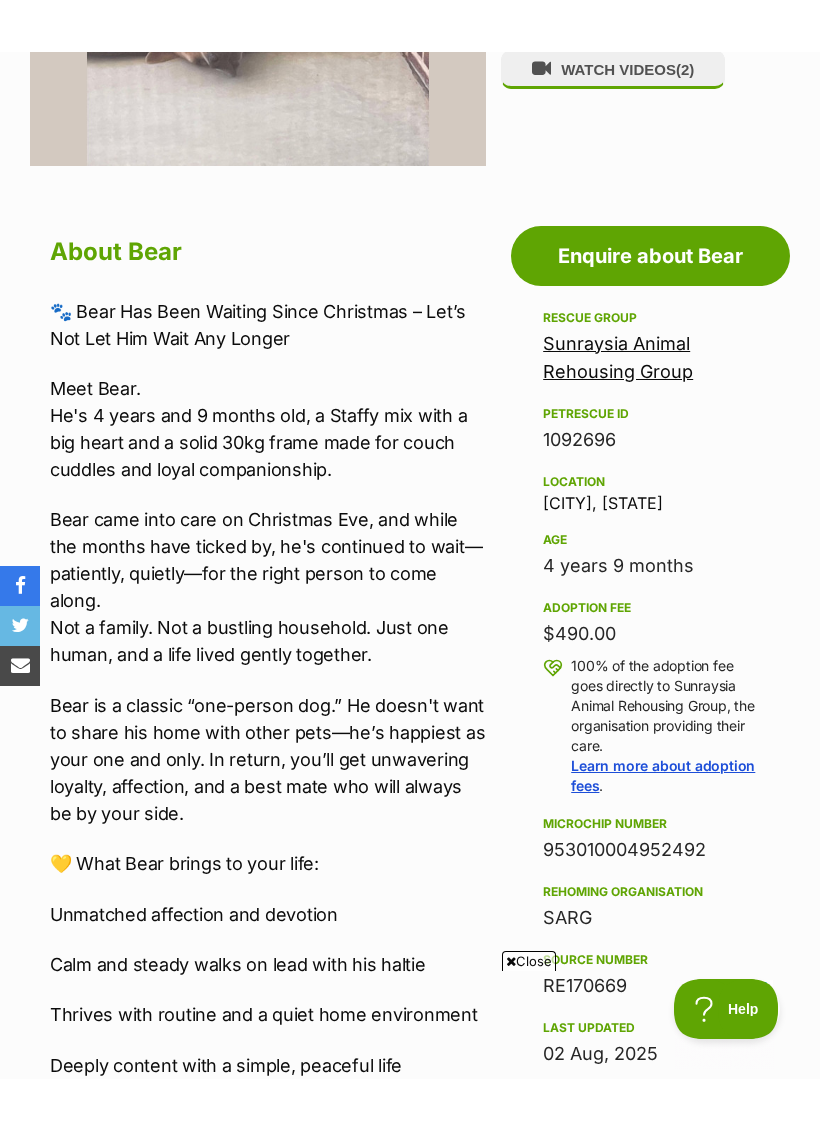 scroll, scrollTop: 969, scrollLeft: 0, axis: vertical 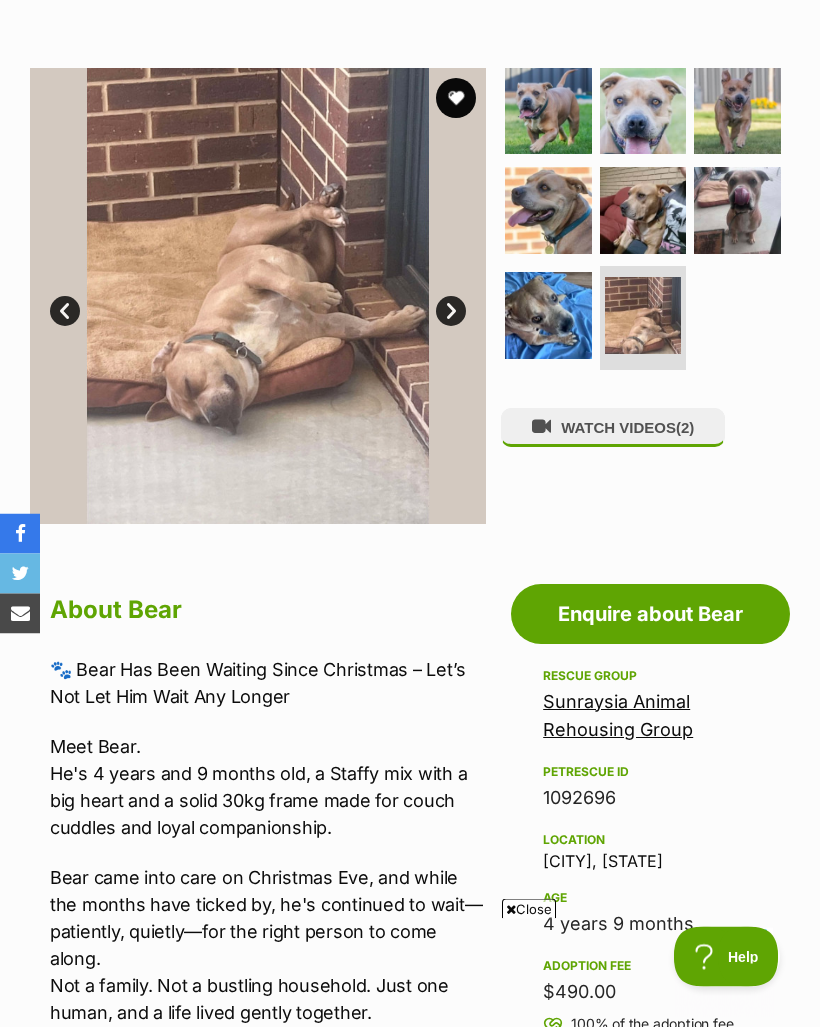 click on "Enquire about Bear" at bounding box center (650, 615) 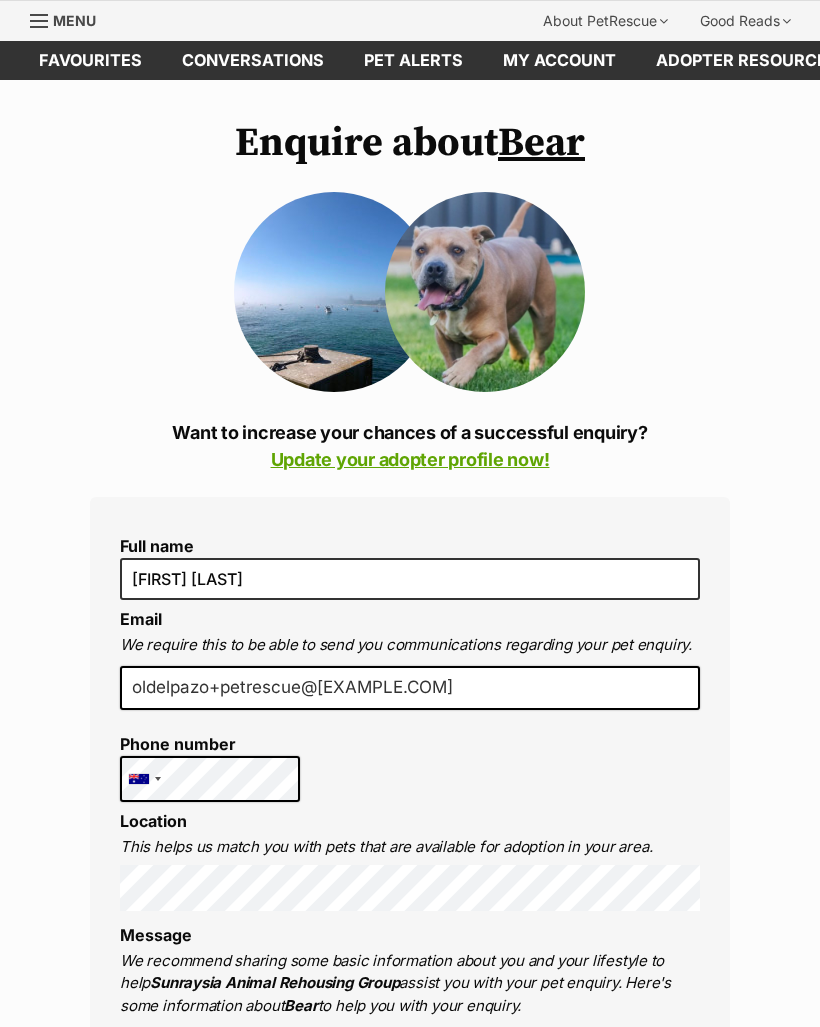 scroll, scrollTop: 0, scrollLeft: 0, axis: both 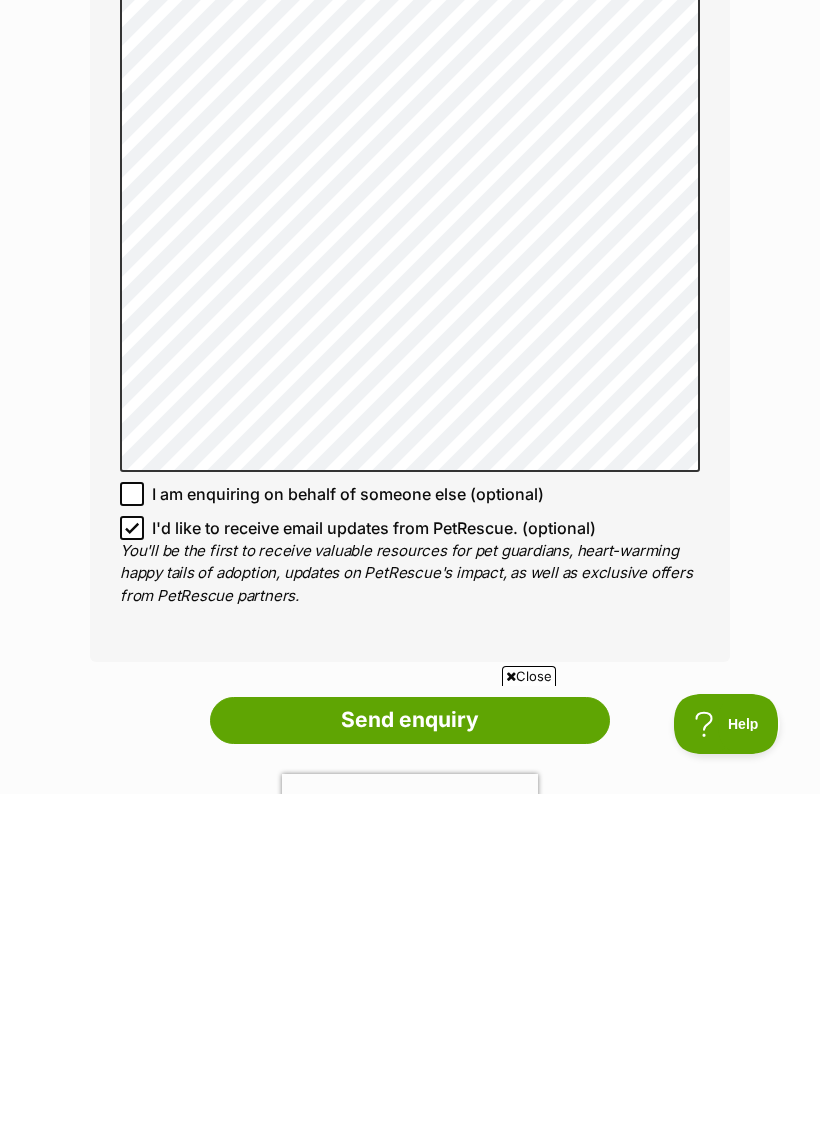 click on "I'd like to receive email updates from PetRescue. (optional)" at bounding box center [132, 865] 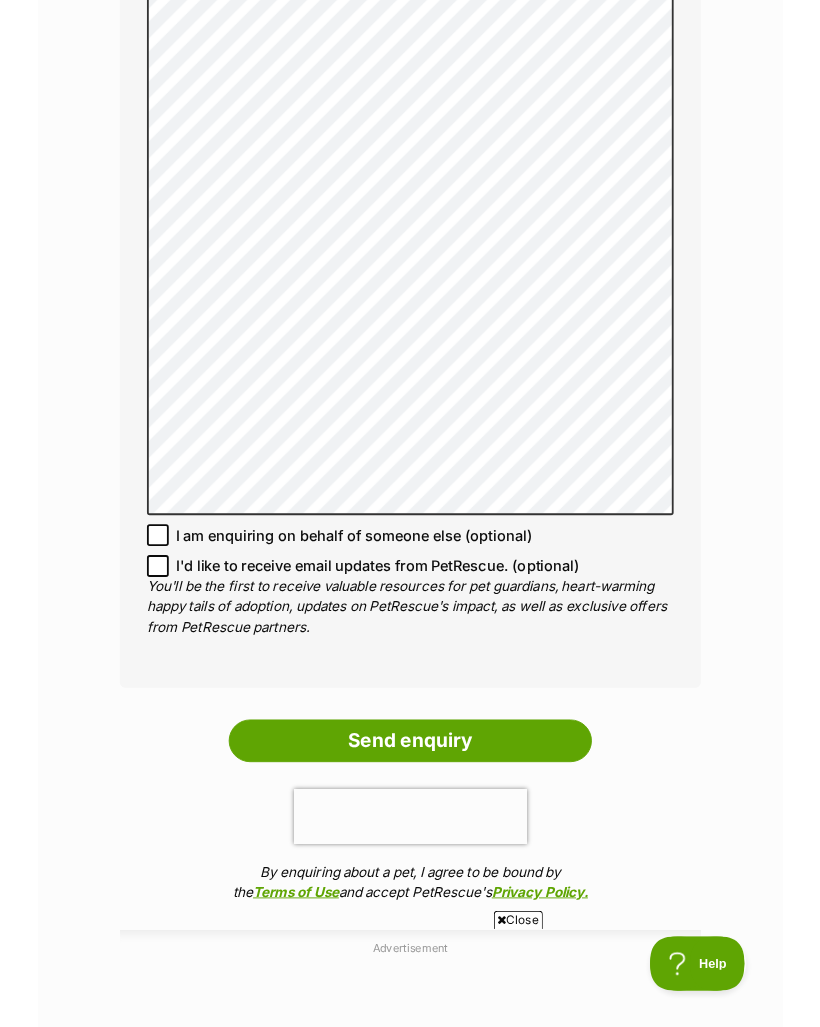 scroll, scrollTop: 1460, scrollLeft: 0, axis: vertical 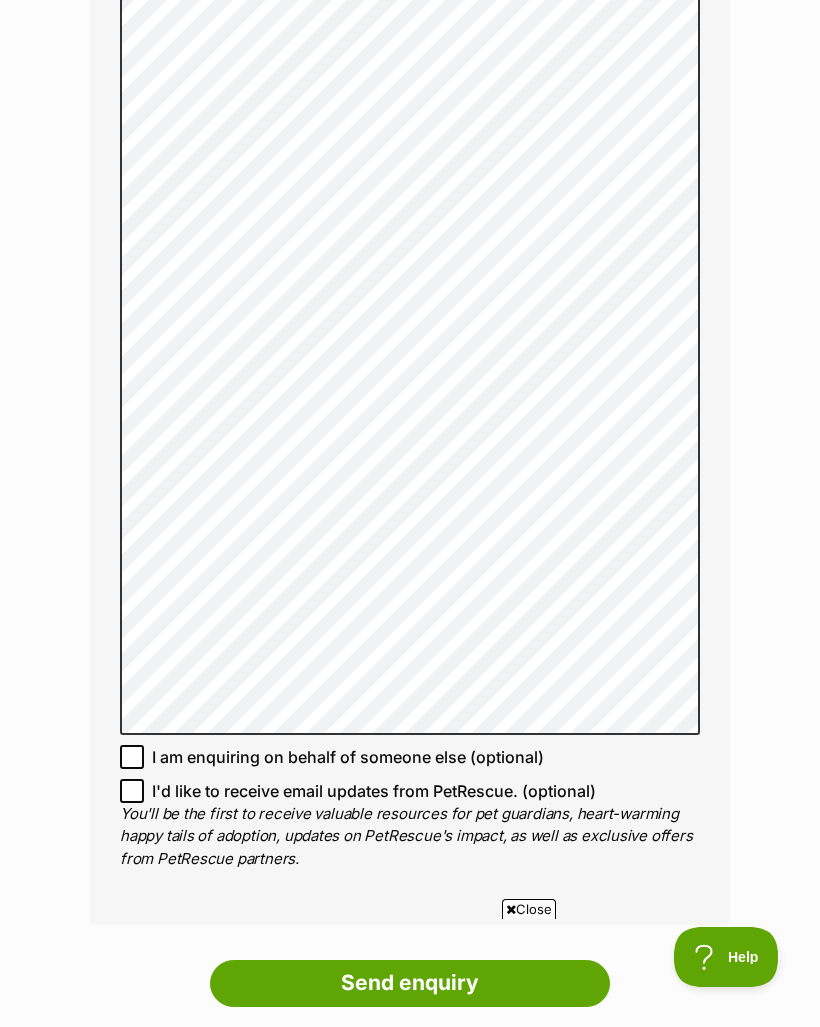 click on "Full name Sean O
Email
We require this to be able to send you communications regarding your pet enquiry.
oldelpazo+petrescue@gmail.com
Phone number United States +1 United Kingdom +44 Afghanistan (‫افغانستان‬‎) +93 Albania (Shqipëri) +355 Algeria (‫الجزائر‬‎) +213 American Samoa +1684 Andorra +376 Angola +244 Anguilla +1264 Antigua and Barbuda +1268 Argentina +54 Armenia (Հայաստան) +374 Aruba +297 Australia +61 Austria (Österreich) +43 Azerbaijan (Azərbaycan) +994 Bahamas +1242 Bahrain (‫البحرين‬‎) +973 Bangladesh (বাংলাদেশ) +880 Barbados +1246 Belarus (Беларусь) +375 Belgium (België) +32 Belize +501 Benin (Bénin) +229 Bermuda +1441 Bhutan (འབྲུག) +975 Bolivia +591 Bosnia and Herzegovina (Босна и Херцеговина) +387 Botswana +267 Brazil (Brasil) +55 British Indian Ocean Territory +246 British Virgin Islands +1284 Brunei +673 Bulgaria (България) +359 Burkina Faso +226 +257 +855" at bounding box center [410, 12] 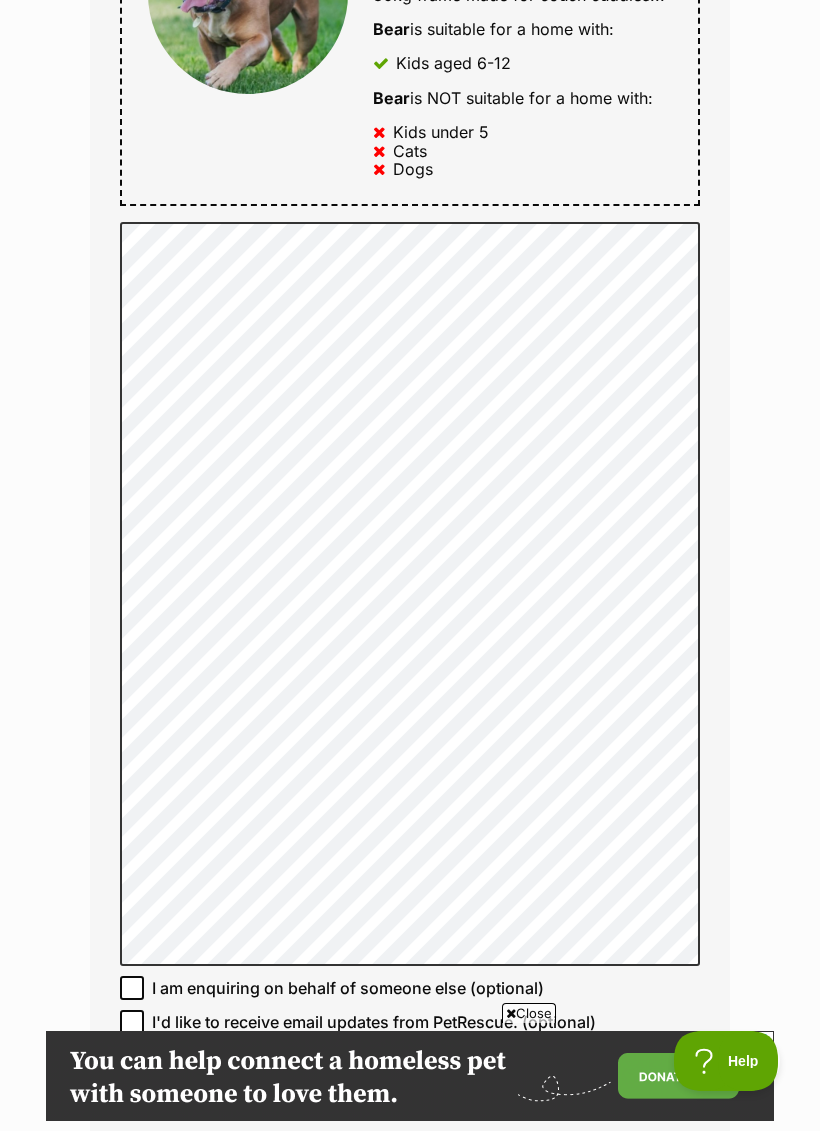 scroll, scrollTop: 0, scrollLeft: 0, axis: both 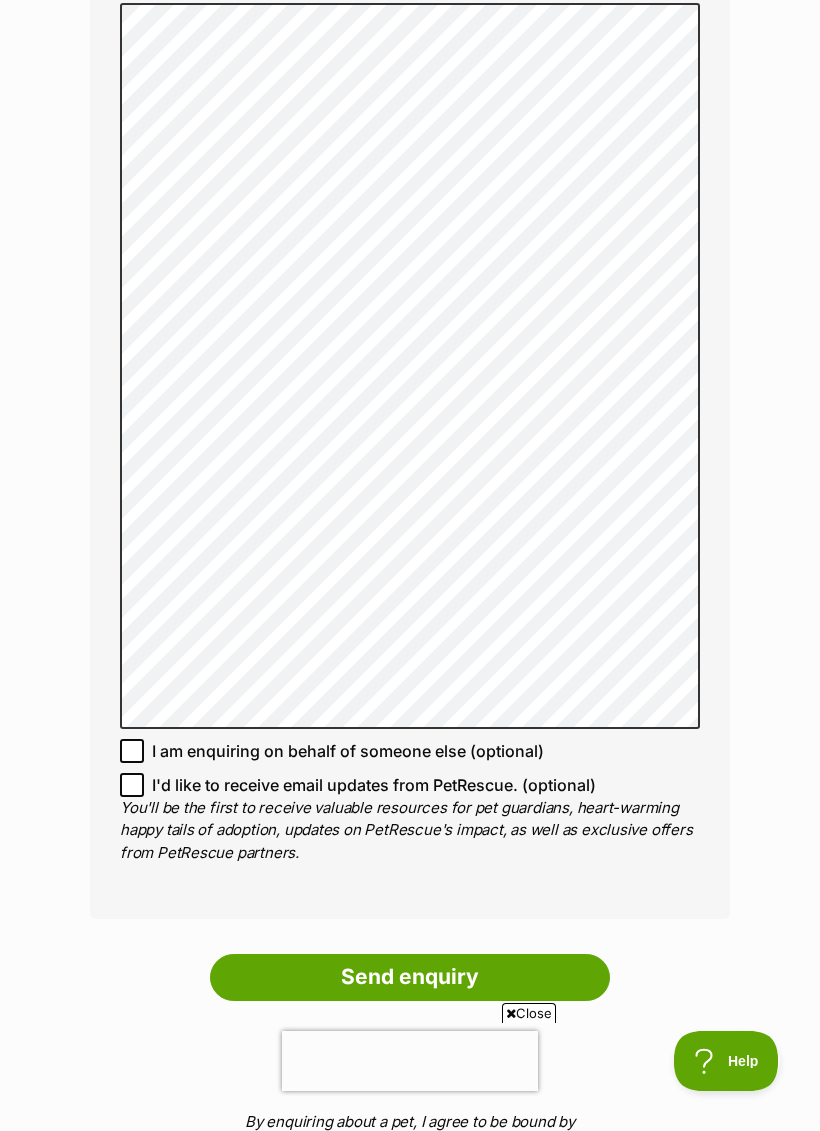 click on "Enquire about  Bear
Want to increase your chances of a successful enquiry?
Update your adopter profile now!
Full name Sean O
Email
We require this to be able to send you communications regarding your pet enquiry.
oldelpazo+petrescue@gmail.com
Phone number United States +1 United Kingdom +44 Afghanistan (‫افغانستان‬‎) +93 Albania (Shqipëri) +355 Algeria (‫الجزائر‬‎) +213 American Samoa +1684 Andorra +376 Angola +244 Anguilla +1264 Antigua and Barbuda +1268 Argentina +54 Armenia (Հայաստան) +374 Aruba +297 Australia +61 Austria (Österreich) +43 Azerbaijan (Azərbaycan) +994 Bahamas +1242 Bahrain (‫البحرين‬‎) +973 Bangladesh (বাংলাদেশ) +880 Barbados +1246 Belarus (Беларусь) +375 Belgium (België) +32 Belize +501 Benin (Bénin) +229 Bermuda +1441 Bhutan (འབྲུག) +975 Bolivia +591 Bosnia and Herzegovina (Босна и Херцеговина) +387 Botswana +267 Brazil (Brasil) +55 +246 +1284" at bounding box center (410, 113) 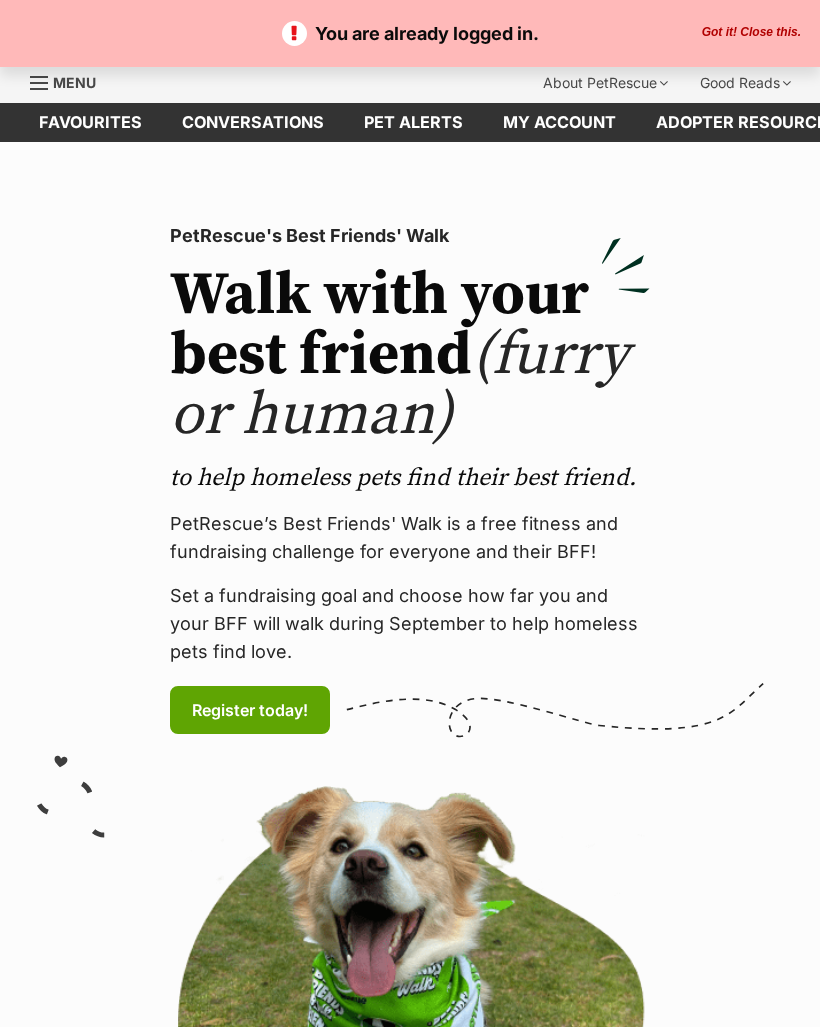 scroll, scrollTop: 0, scrollLeft: 0, axis: both 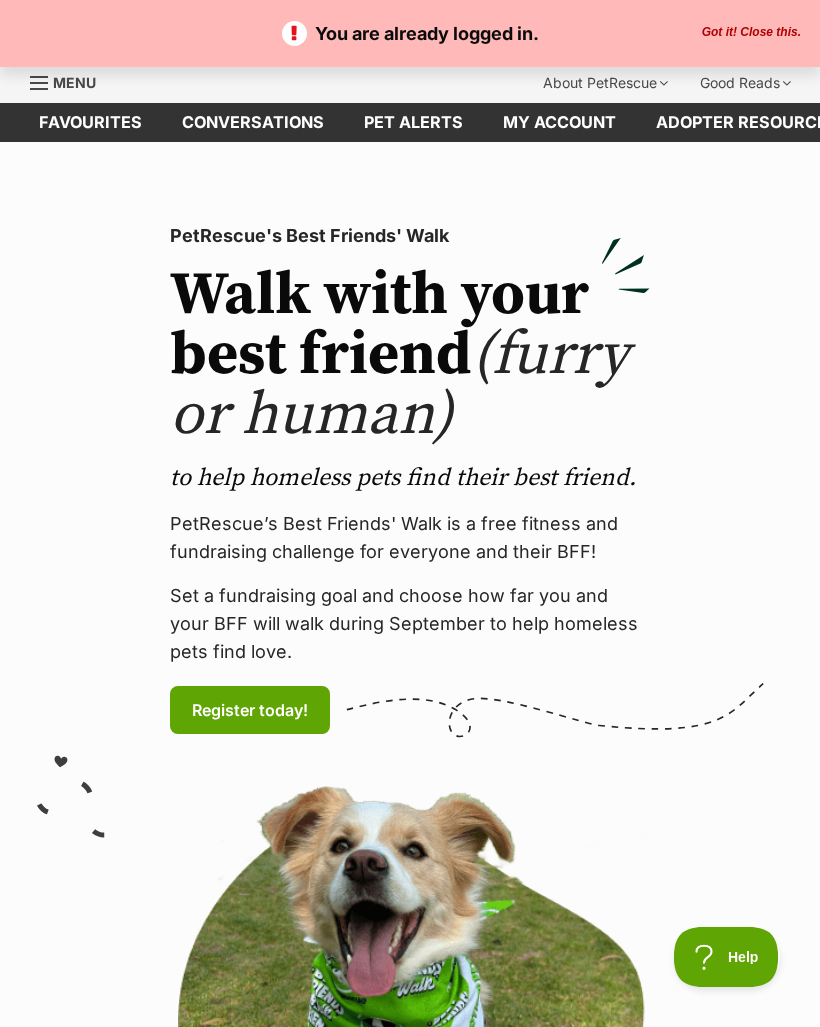click on "Got it! Close this." at bounding box center (751, 33) 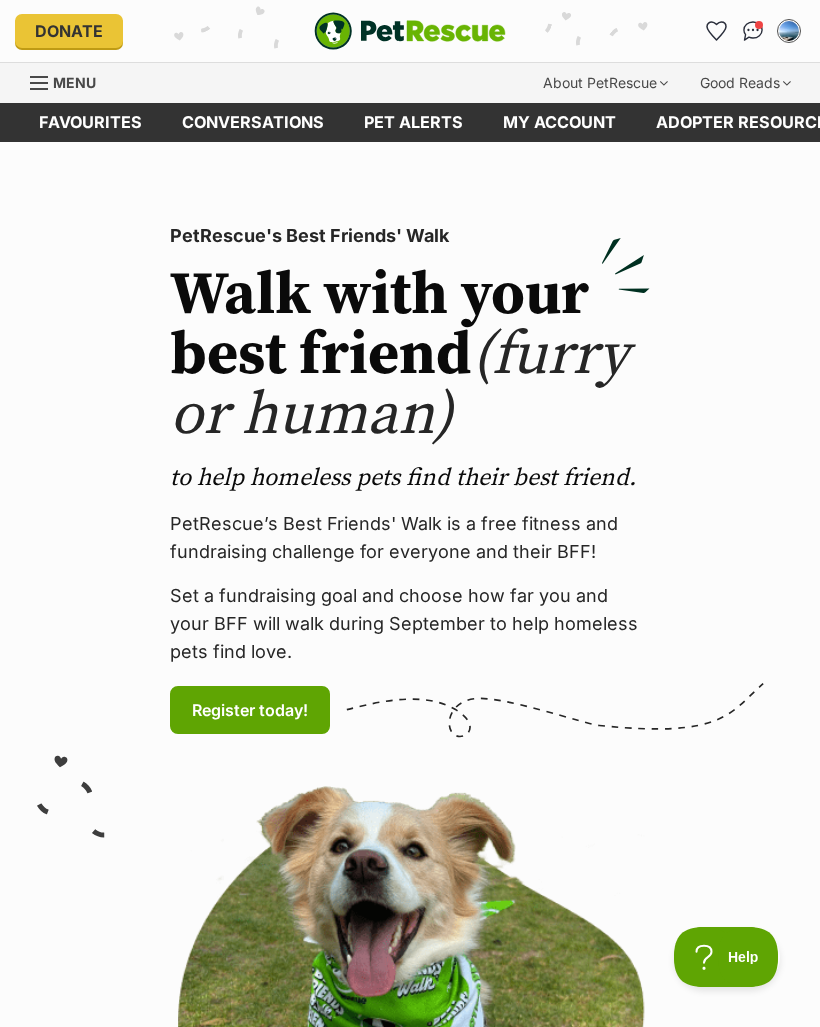click at bounding box center (753, 31) 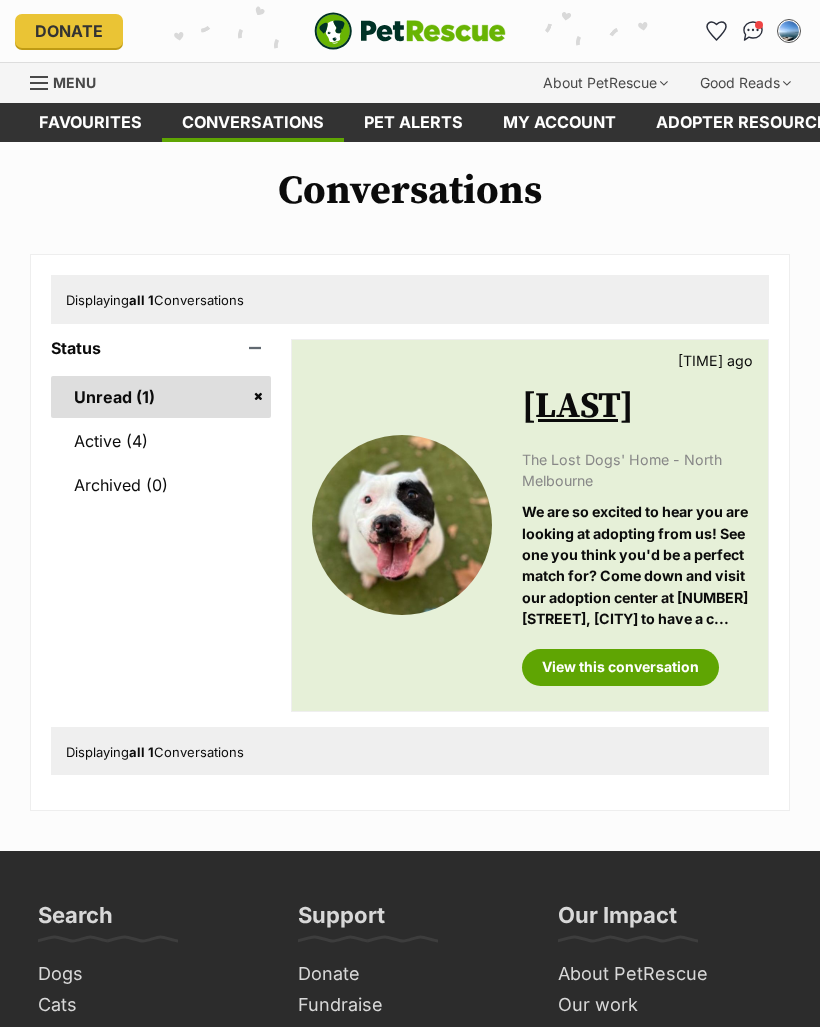 scroll, scrollTop: 0, scrollLeft: 0, axis: both 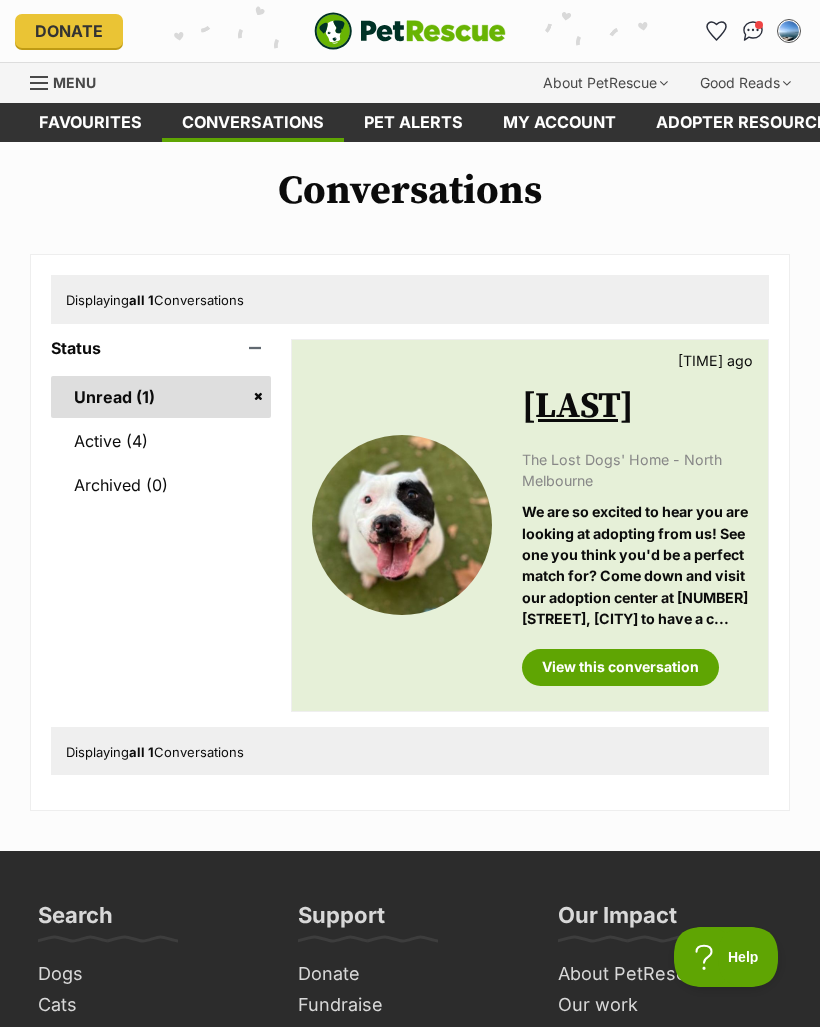 click on "View this conversation" at bounding box center [620, 667] 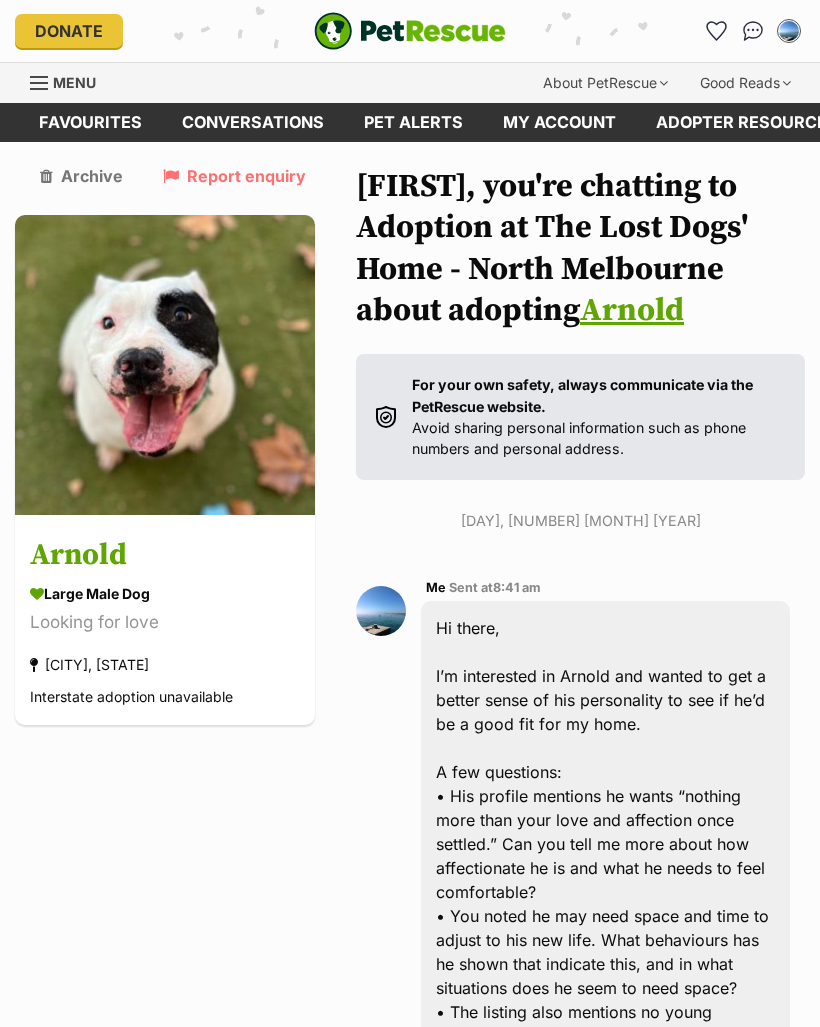 scroll, scrollTop: 850, scrollLeft: 0, axis: vertical 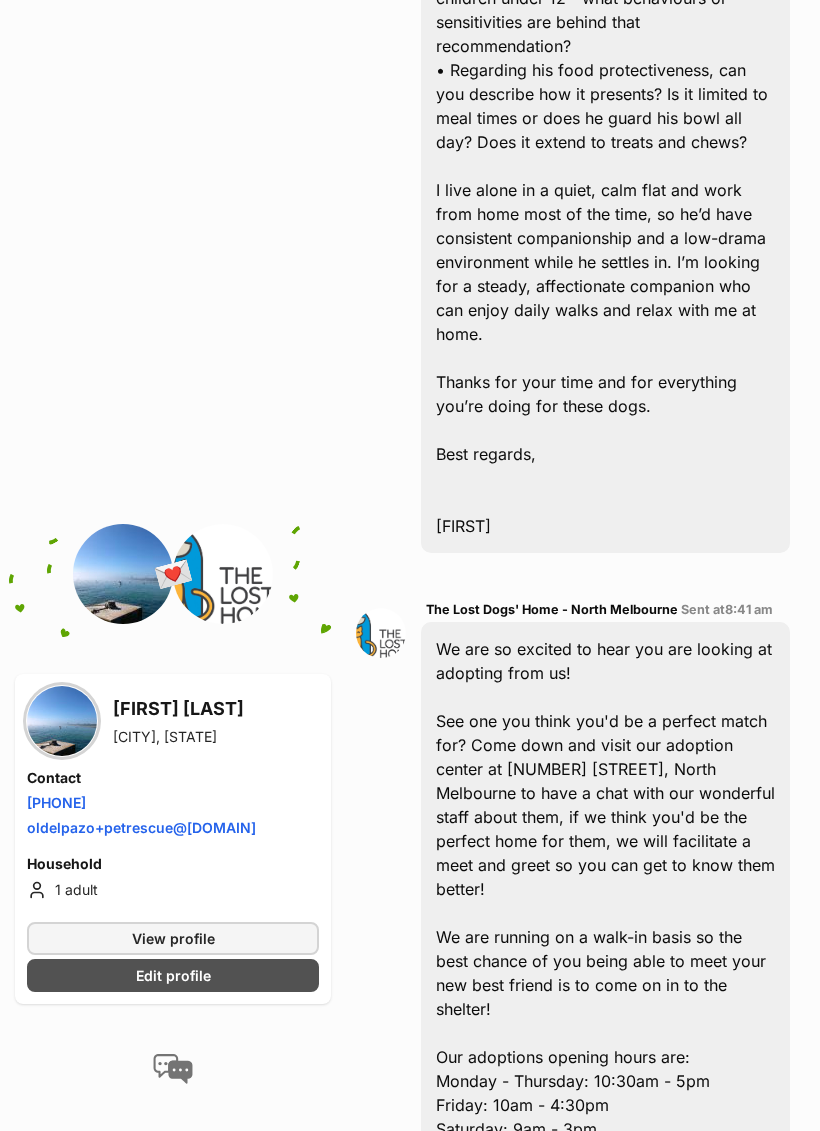 click on "View profile" at bounding box center [173, 938] 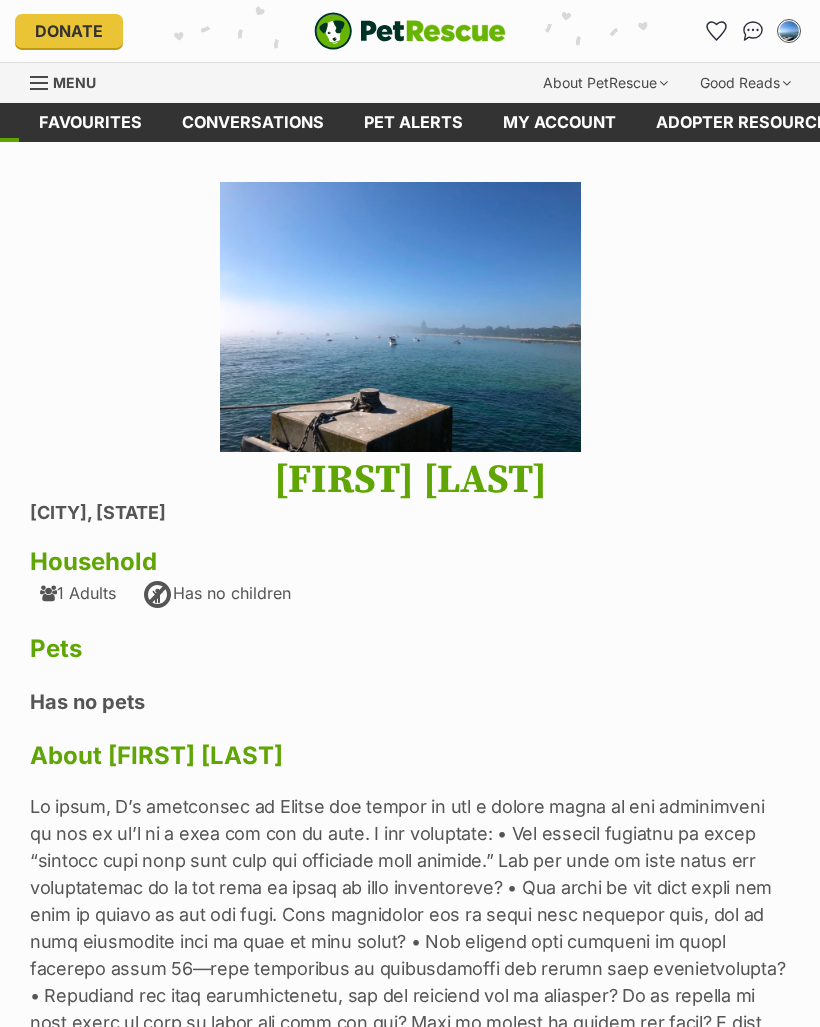 scroll, scrollTop: 0, scrollLeft: 0, axis: both 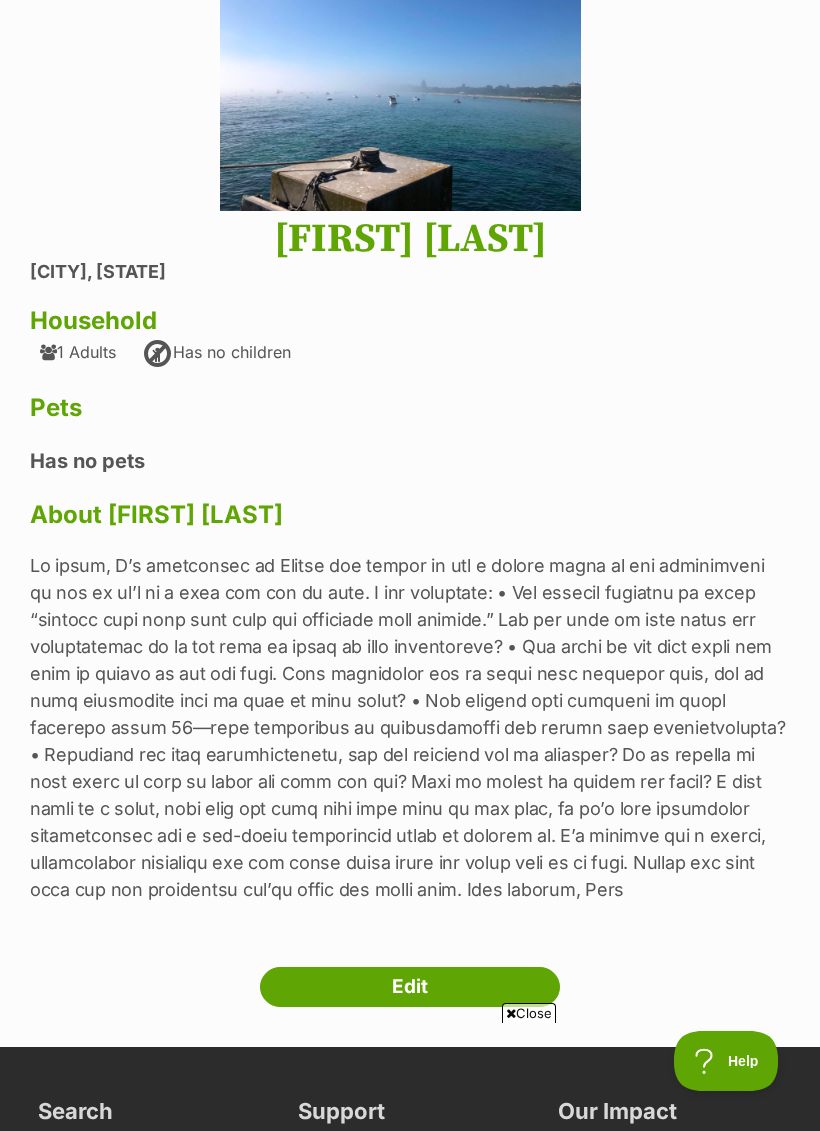 click on "Edit" at bounding box center [410, 987] 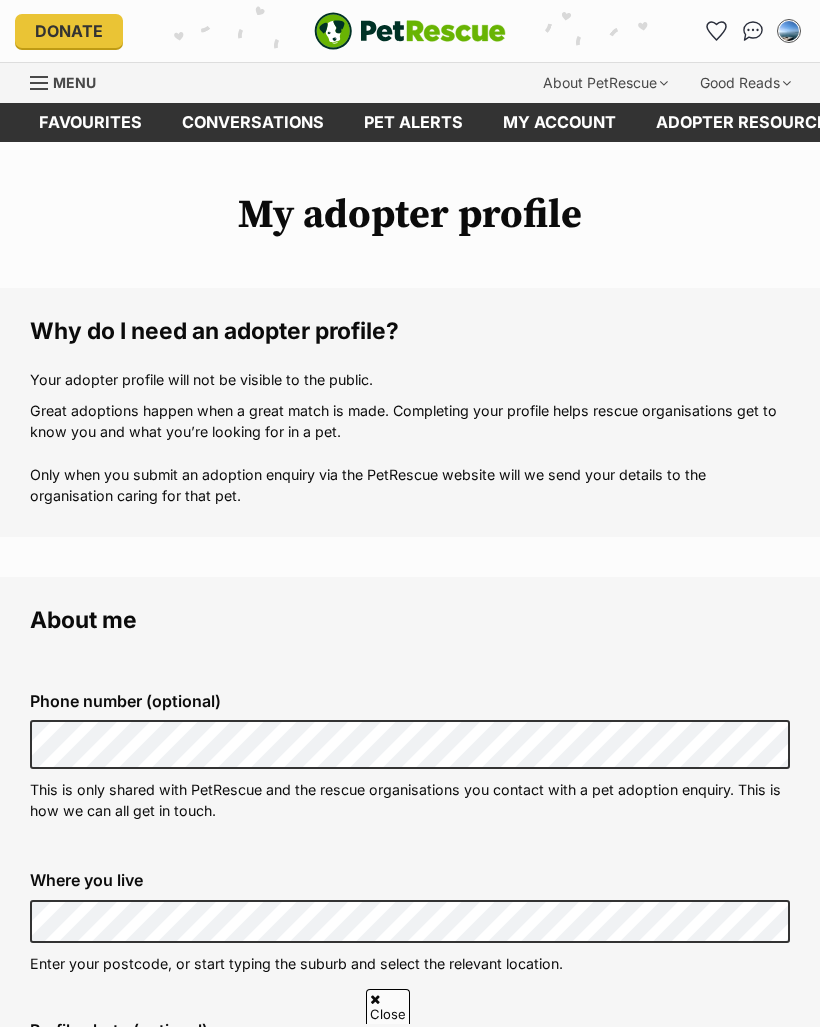 scroll, scrollTop: 586, scrollLeft: 0, axis: vertical 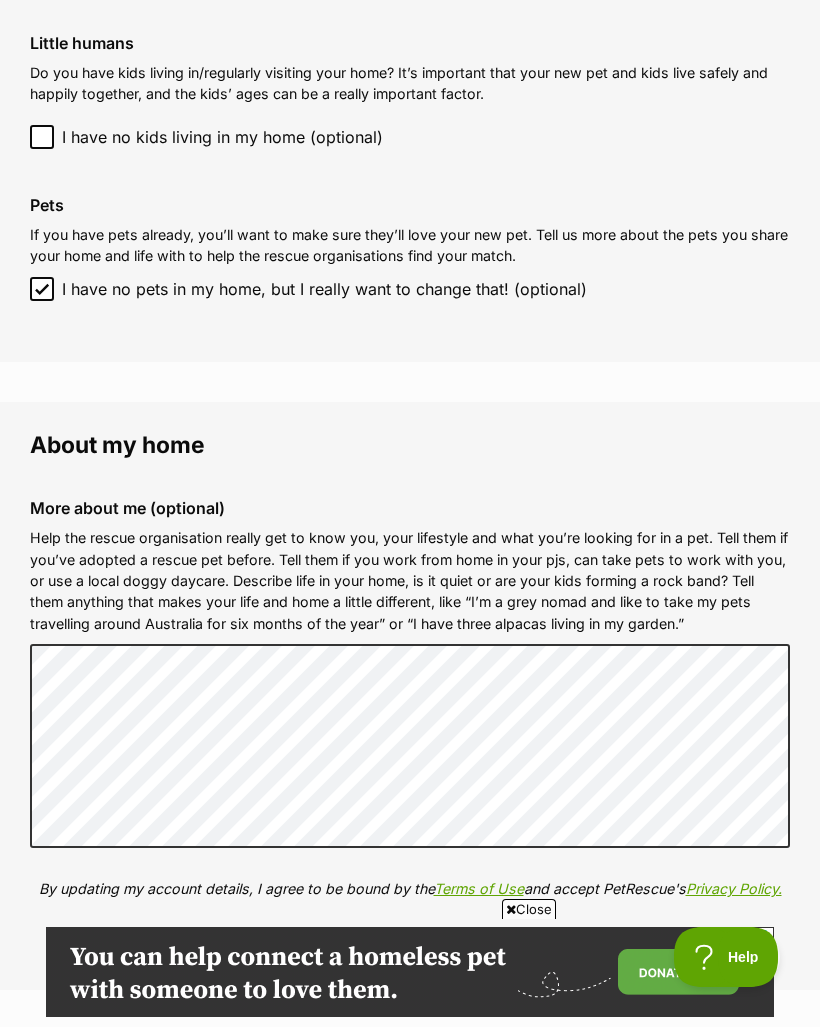 click on "Help the rescue organisation really get to know you, your lifestyle and what you’re looking for in a pet. Tell them if you’ve adopted a rescue pet before. Tell them if you work from home in your pjs, can take pets to work with you, or use a local doggy daycare. Describe life in your home, is it quiet or are your kids forming a rock band? Tell them anything that makes your life and home a little different, like “I’m a grey nomad and like to take my pets travelling around Australia for six months of the year” or “I have three alpacas living in my garden.”" at bounding box center [410, 580] 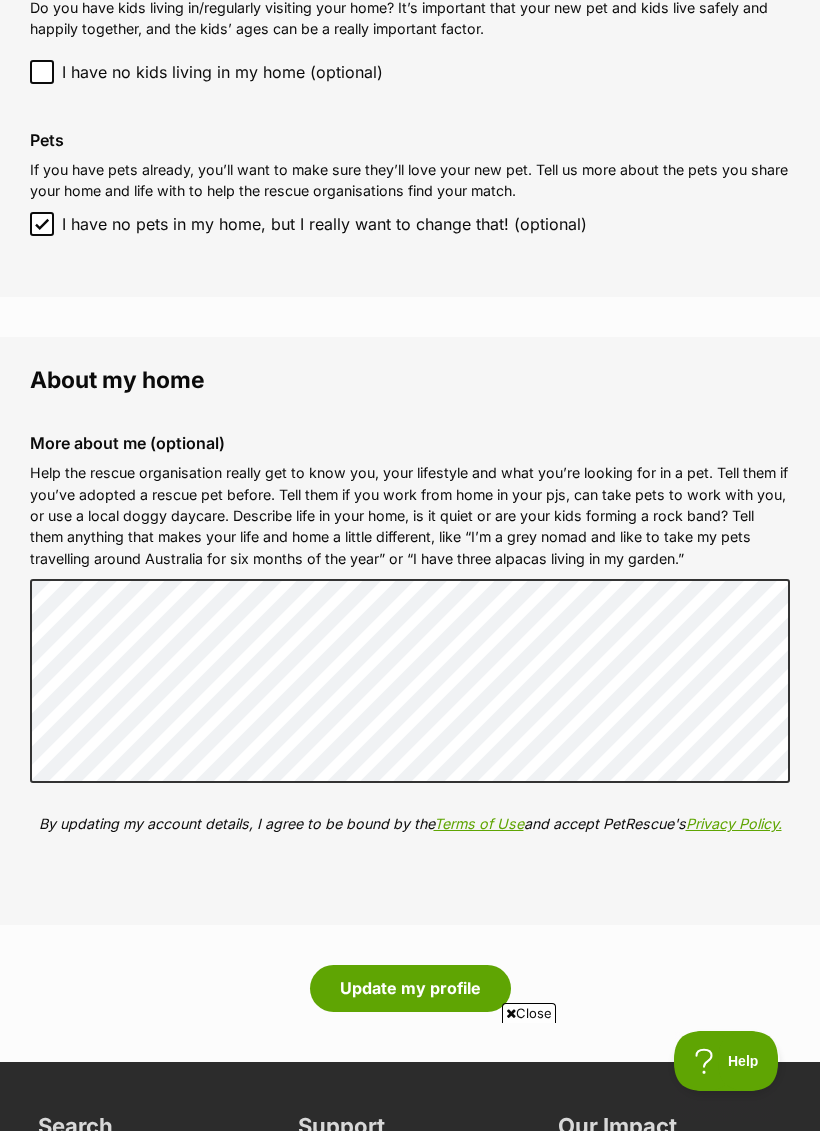 scroll, scrollTop: 0, scrollLeft: 0, axis: both 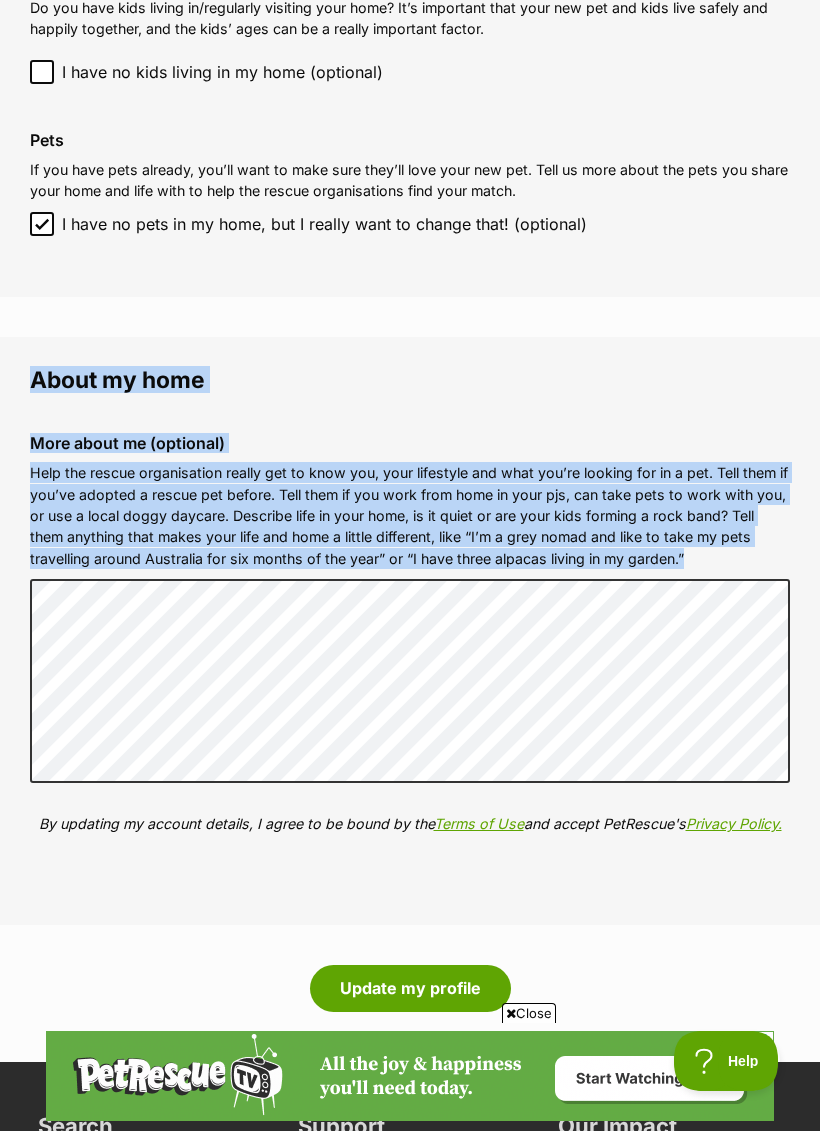 copy on "About my home
More about me (optional)
Help the rescue organisation really get to know you, your lifestyle and what you’re looking for in a pet. Tell them if you’ve adopted a rescue pet before. Tell them if you work from home in your pjs, can take pets to work with you, or use a local doggy daycare. Describe life in your home, is it quiet or are your kids forming a rock band? Tell them anything that makes your life and home a little different, like “I’m a grey nomad and like to take my pets travelling around [COUNTRY] for six months of the year” or “I have three alpacas living in my garden.”" 